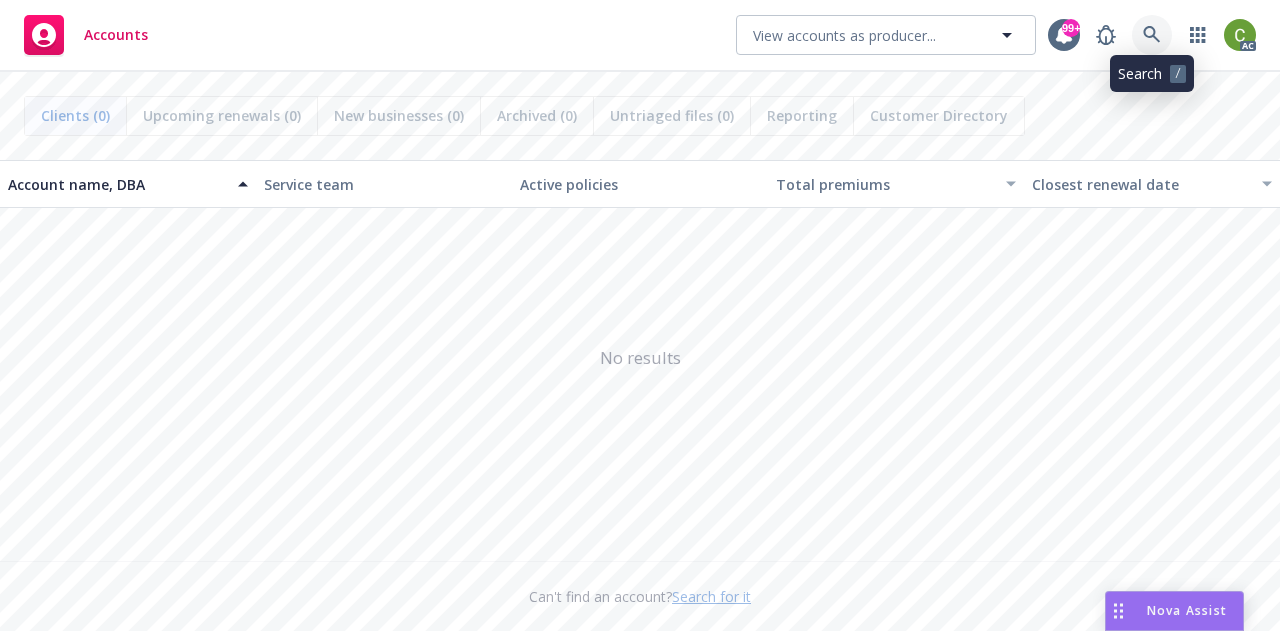 scroll, scrollTop: 0, scrollLeft: 0, axis: both 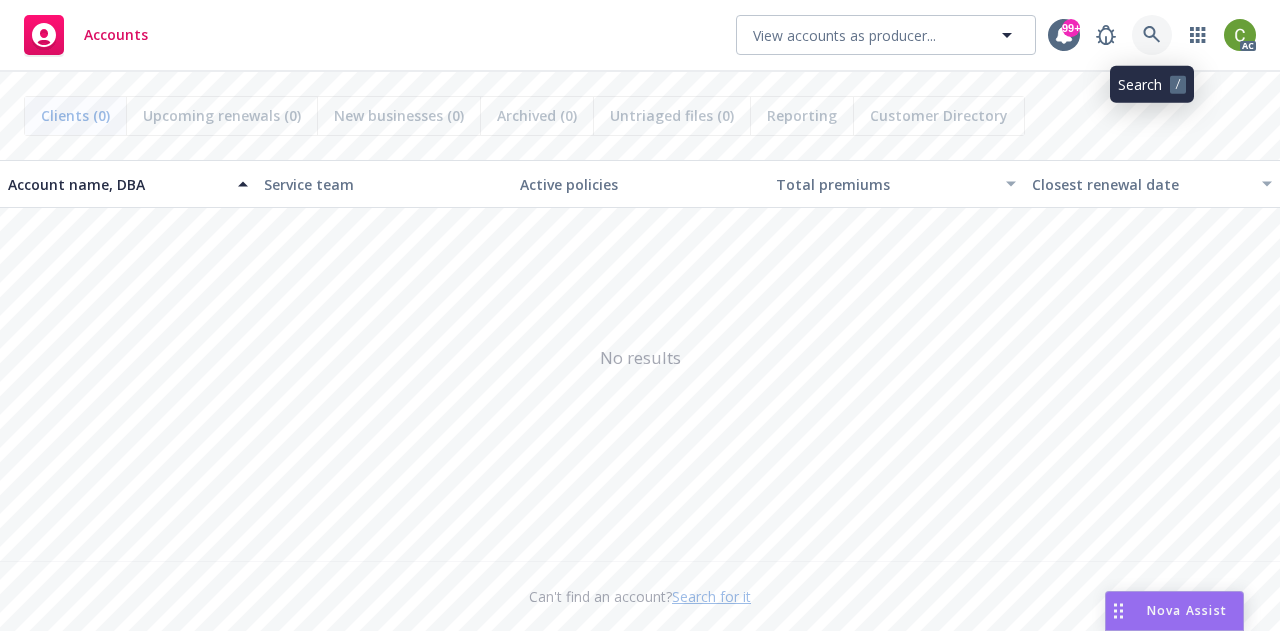 click 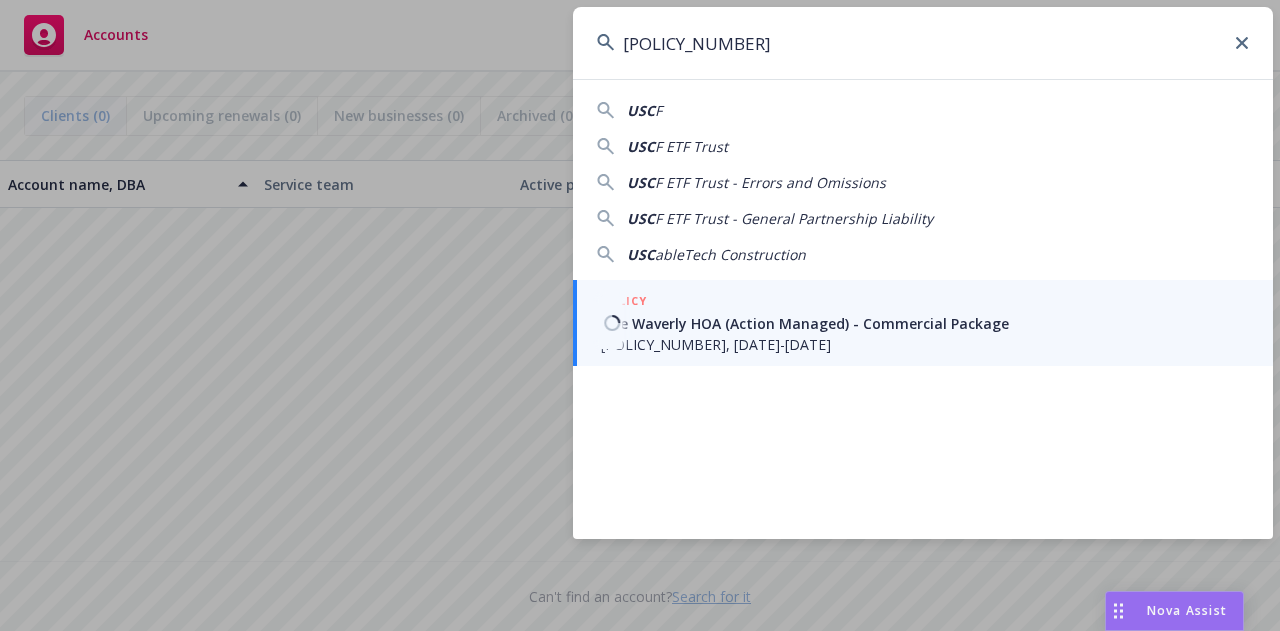 type on "[POLICY_NUMBER]" 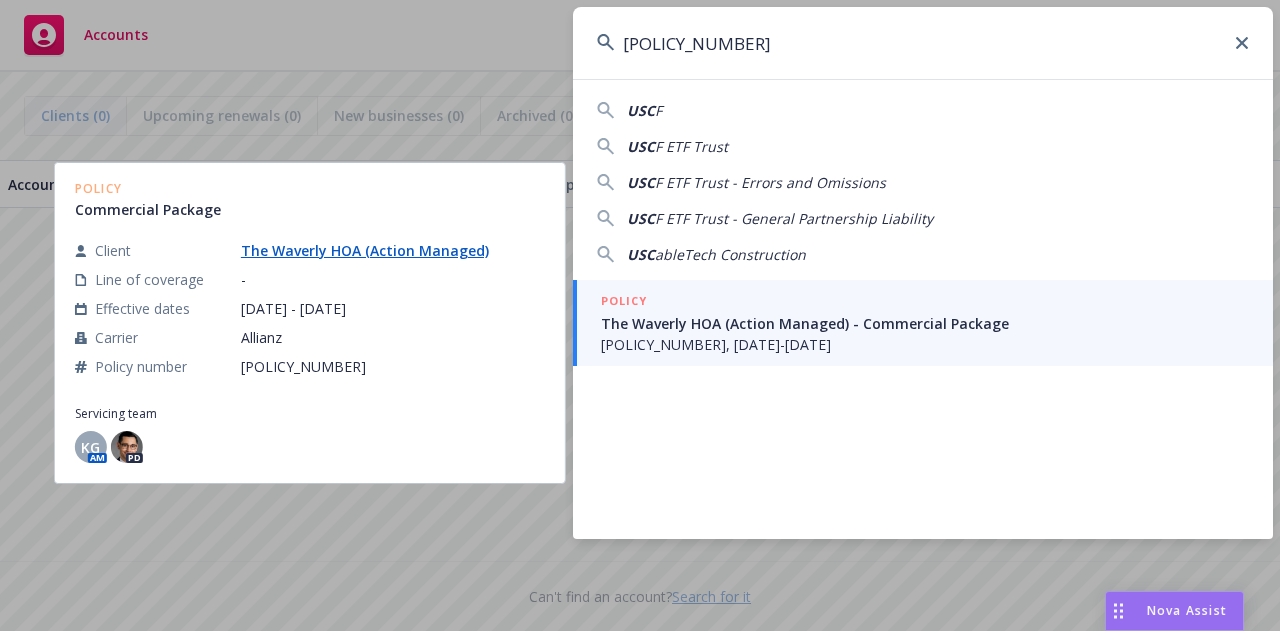 click on "The Waverly HOA (Action Managed) - Commercial Package" at bounding box center [925, 323] 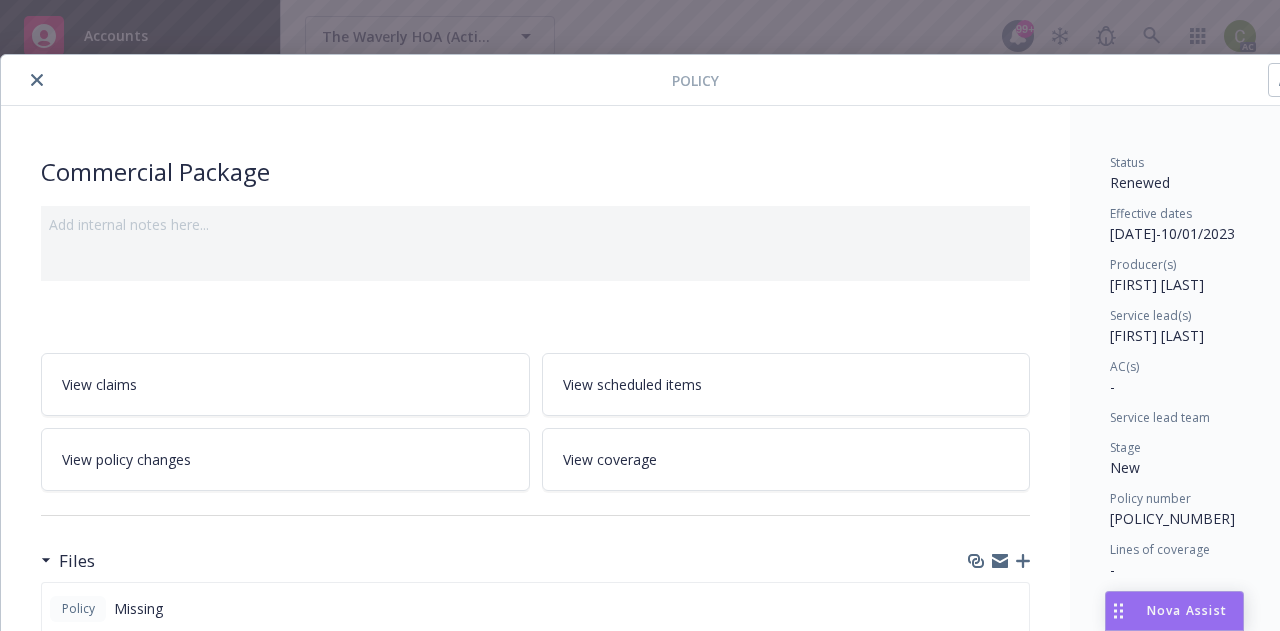 scroll, scrollTop: 0, scrollLeft: 0, axis: both 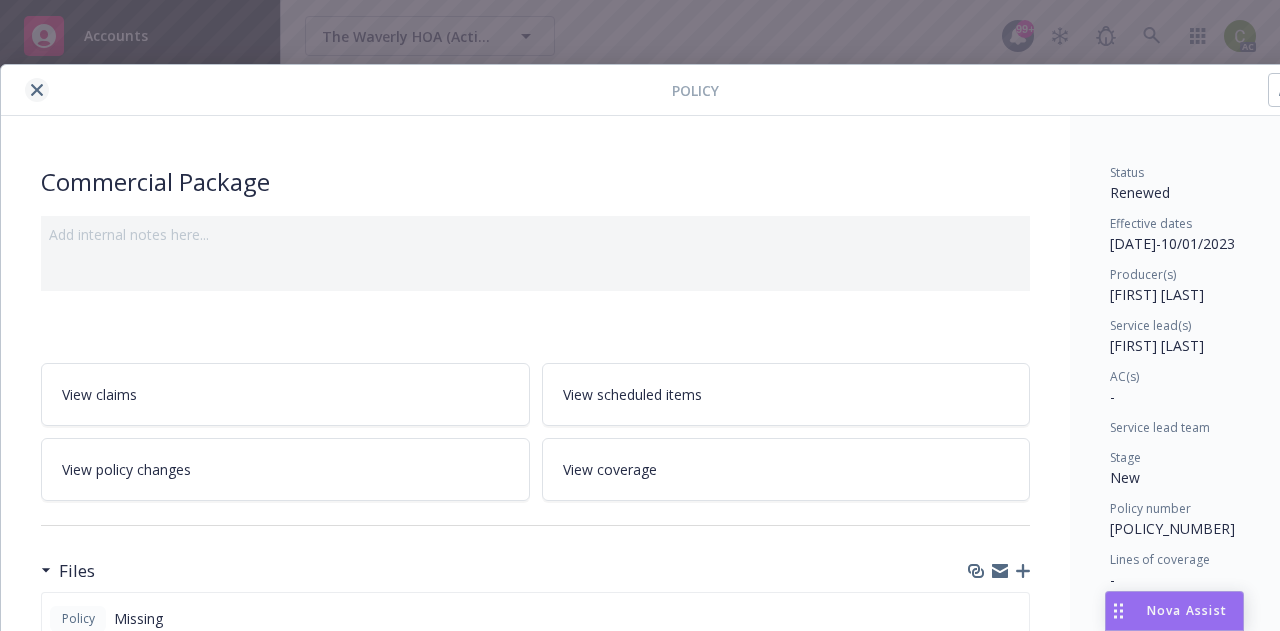 click at bounding box center (37, 90) 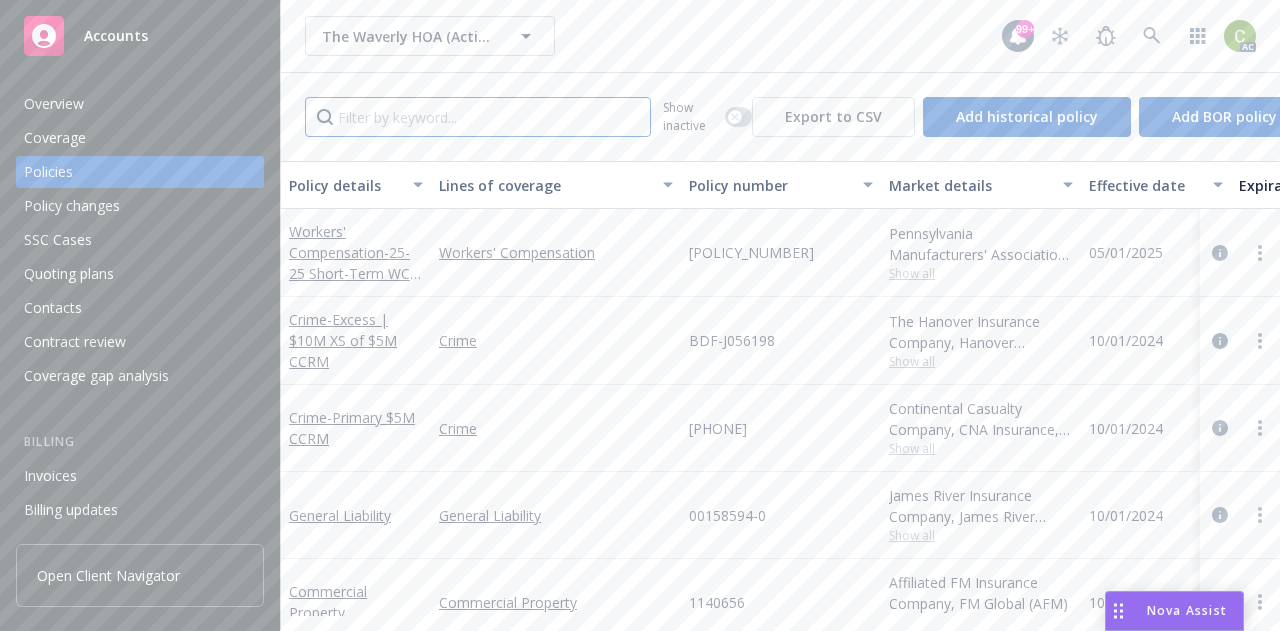 click at bounding box center (478, 117) 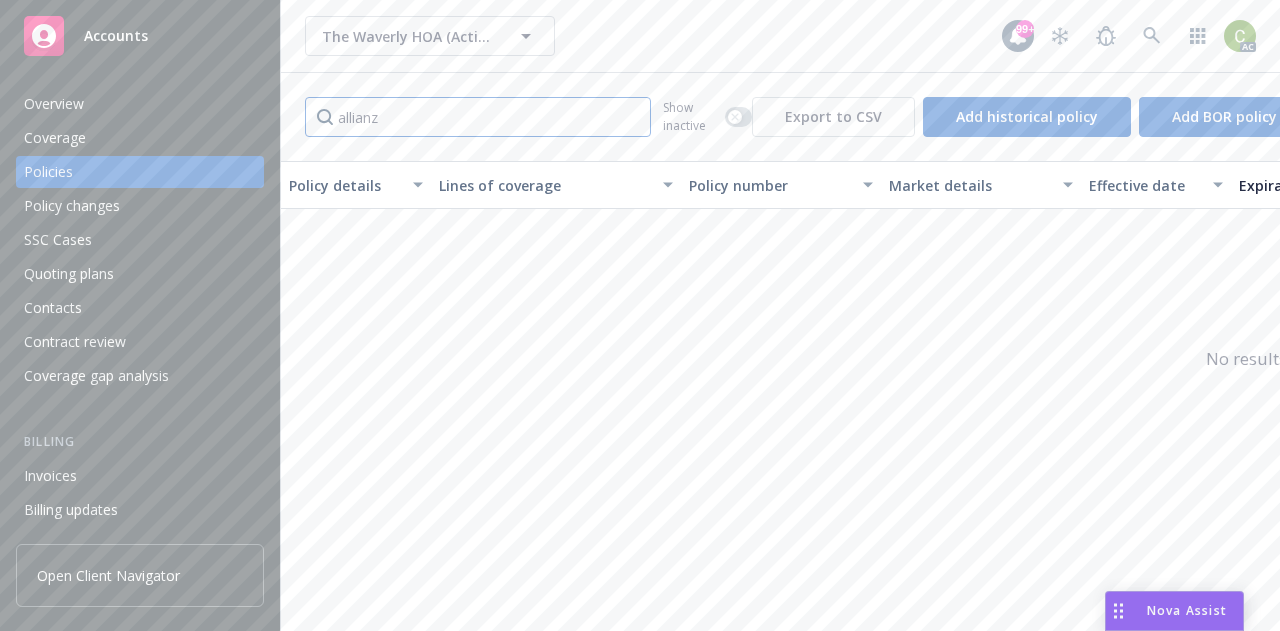type on "allianz" 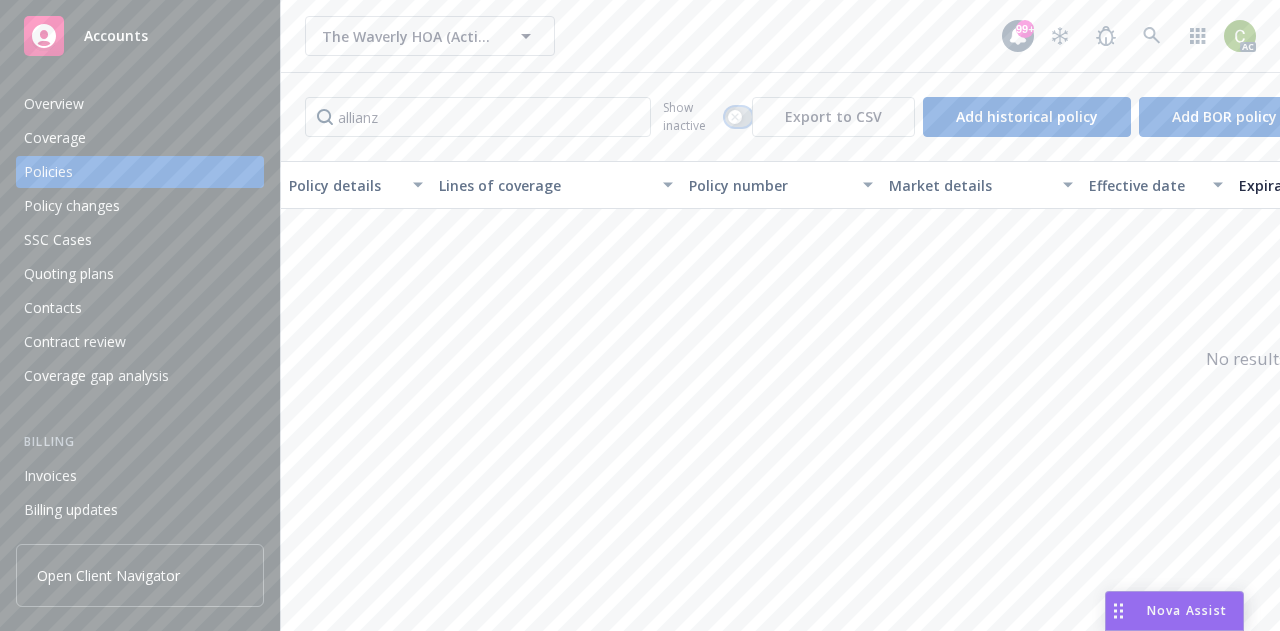 click 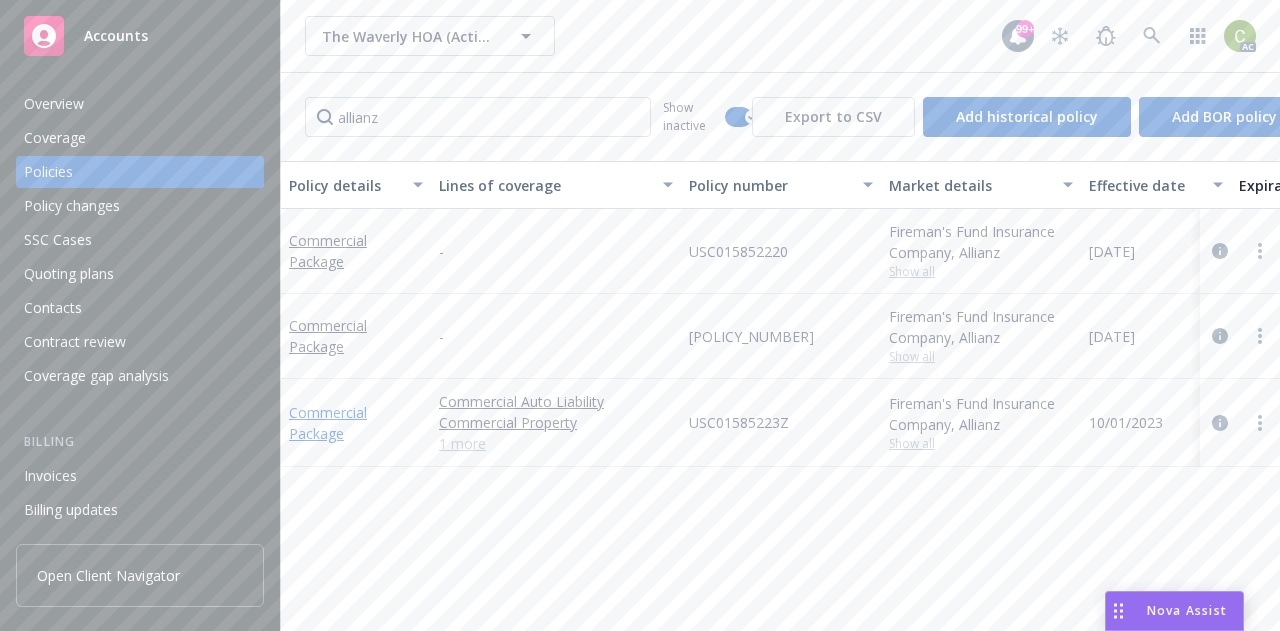 click on "Commercial Package" at bounding box center [328, 423] 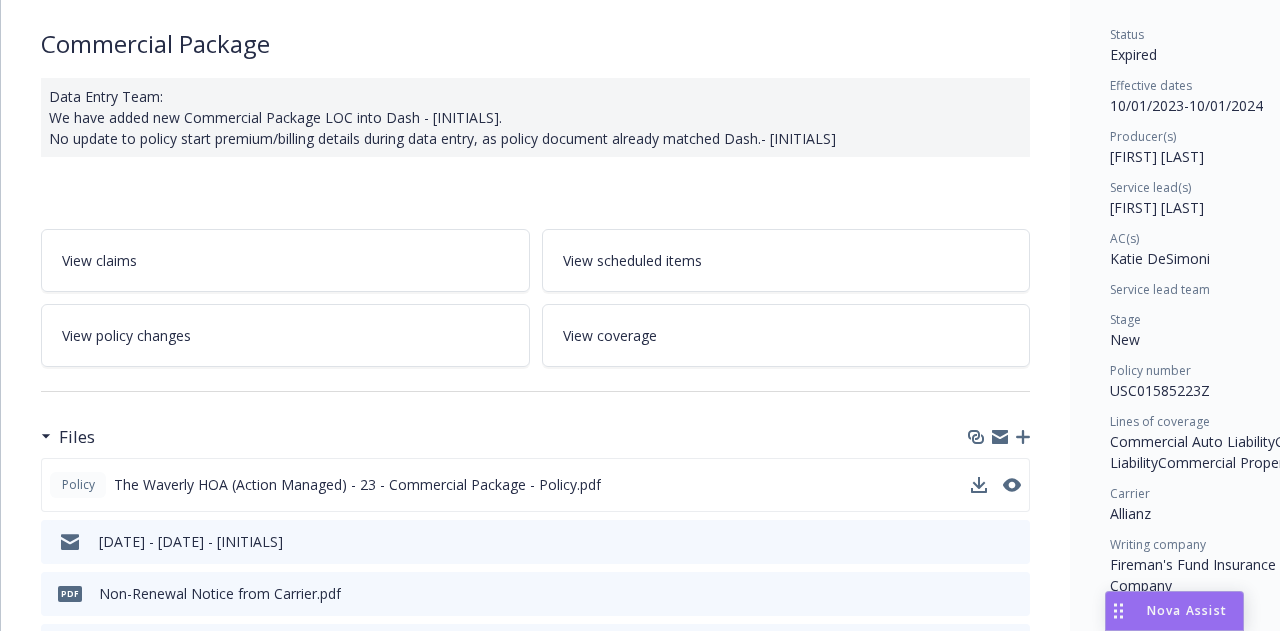 scroll, scrollTop: 200, scrollLeft: 0, axis: vertical 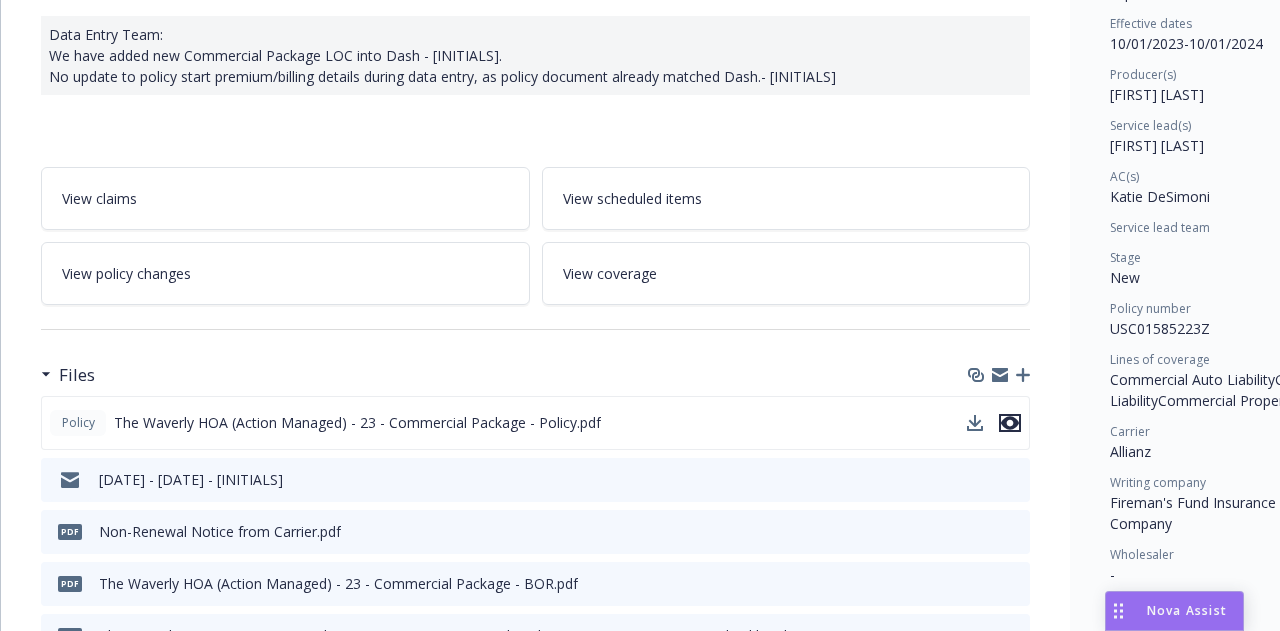 click 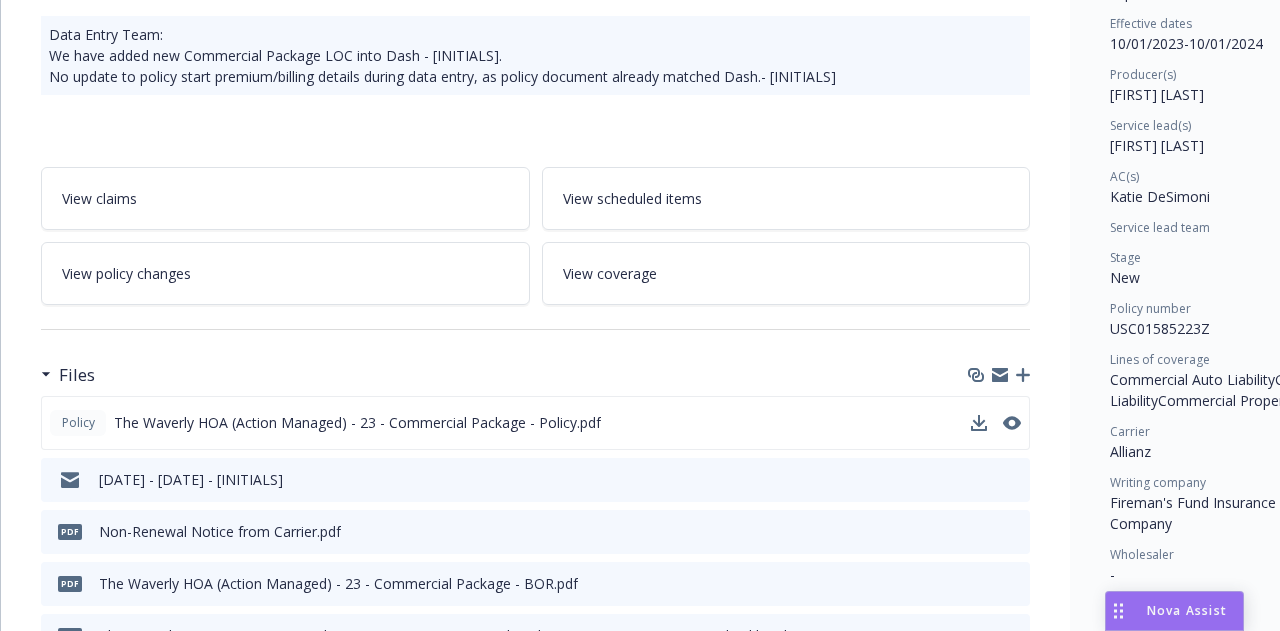scroll, scrollTop: 0, scrollLeft: 0, axis: both 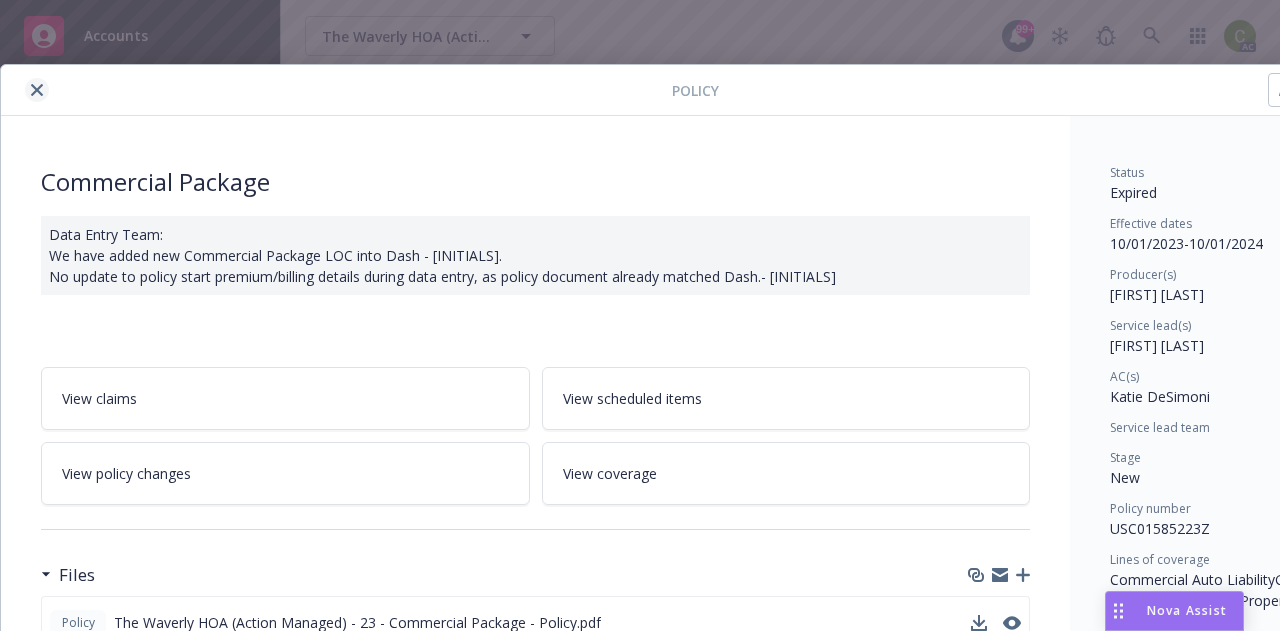 click 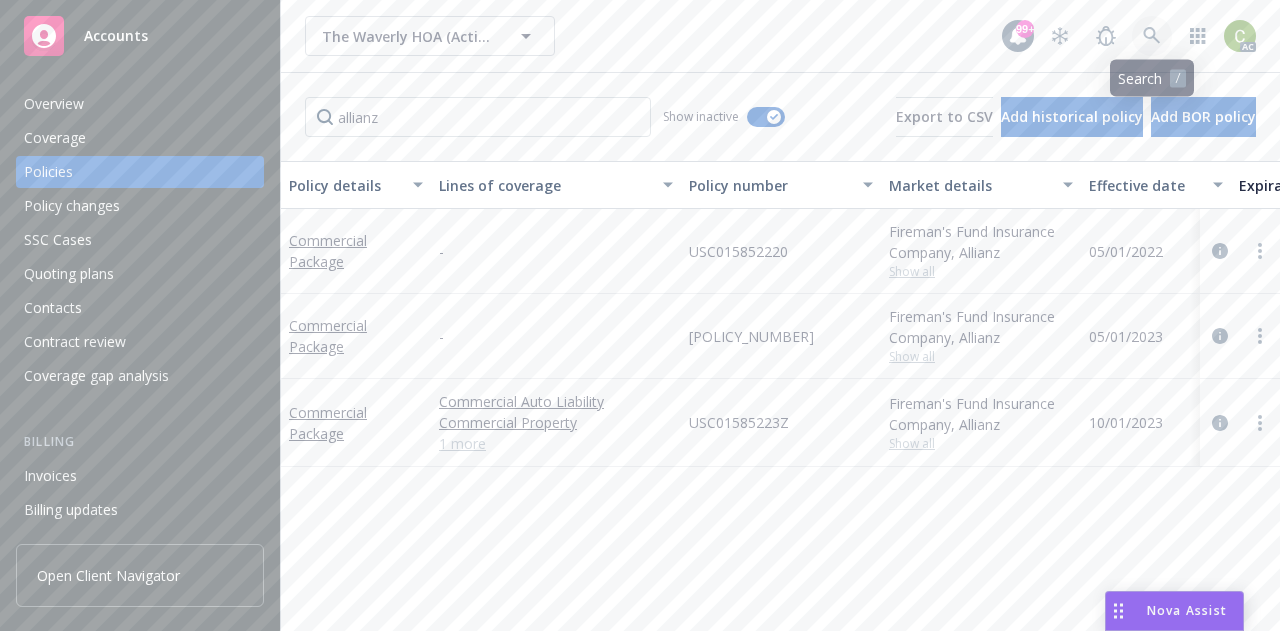 scroll, scrollTop: 0, scrollLeft: 0, axis: both 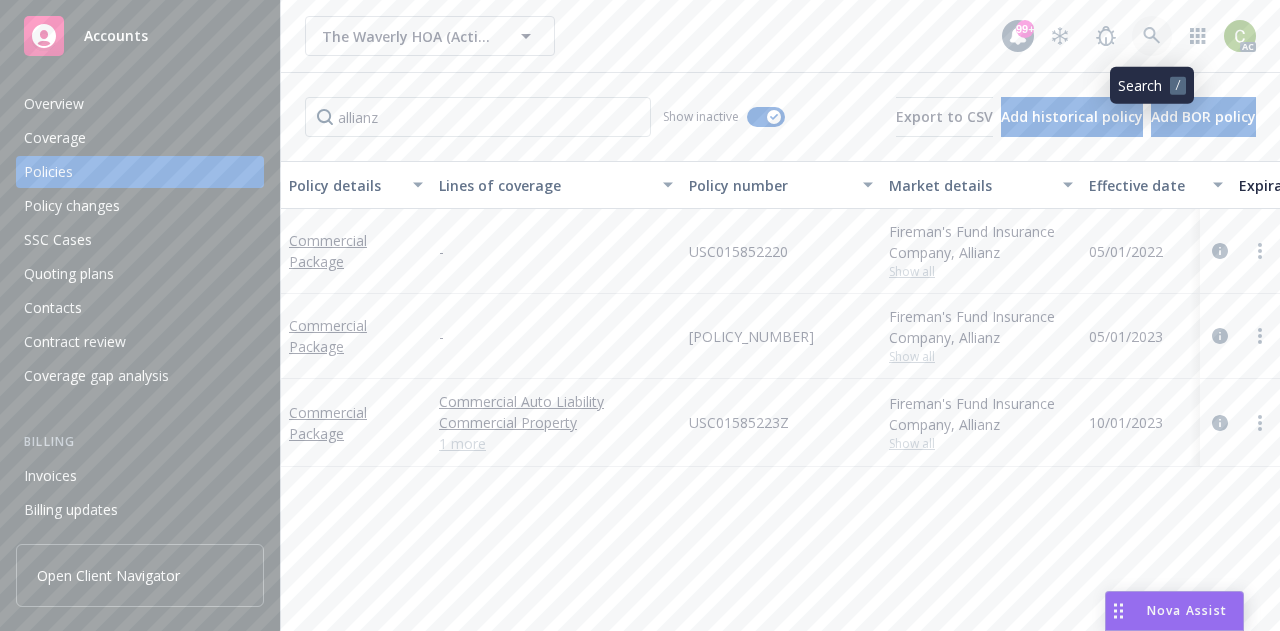 click 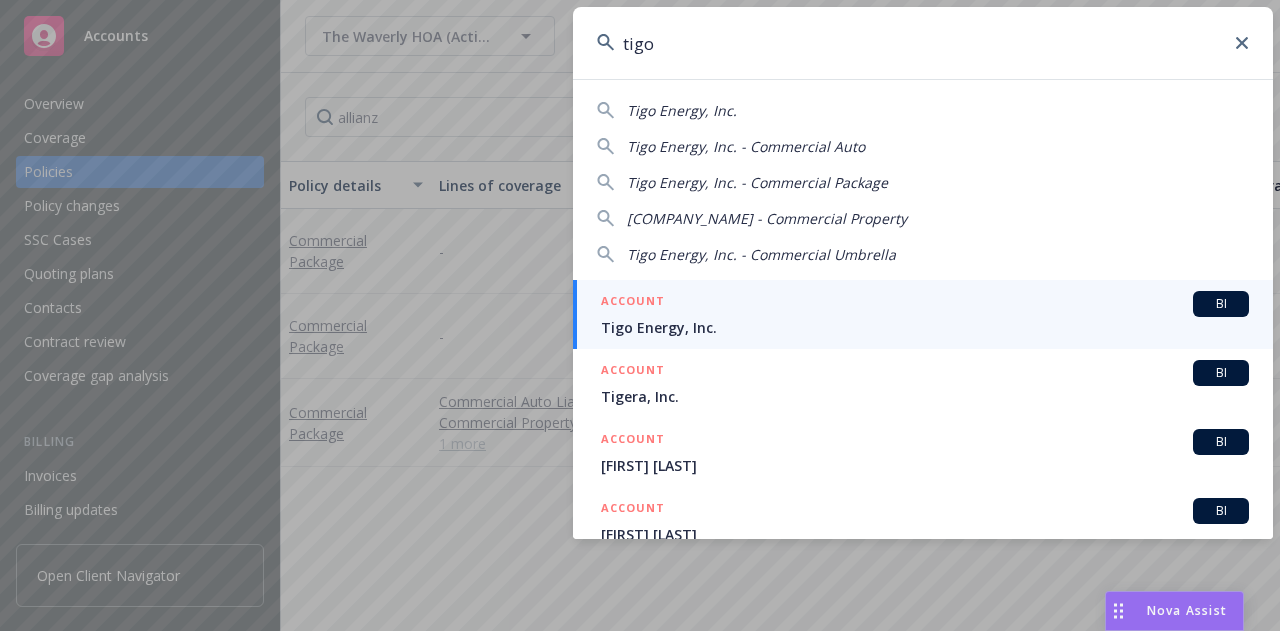 type on "tigo" 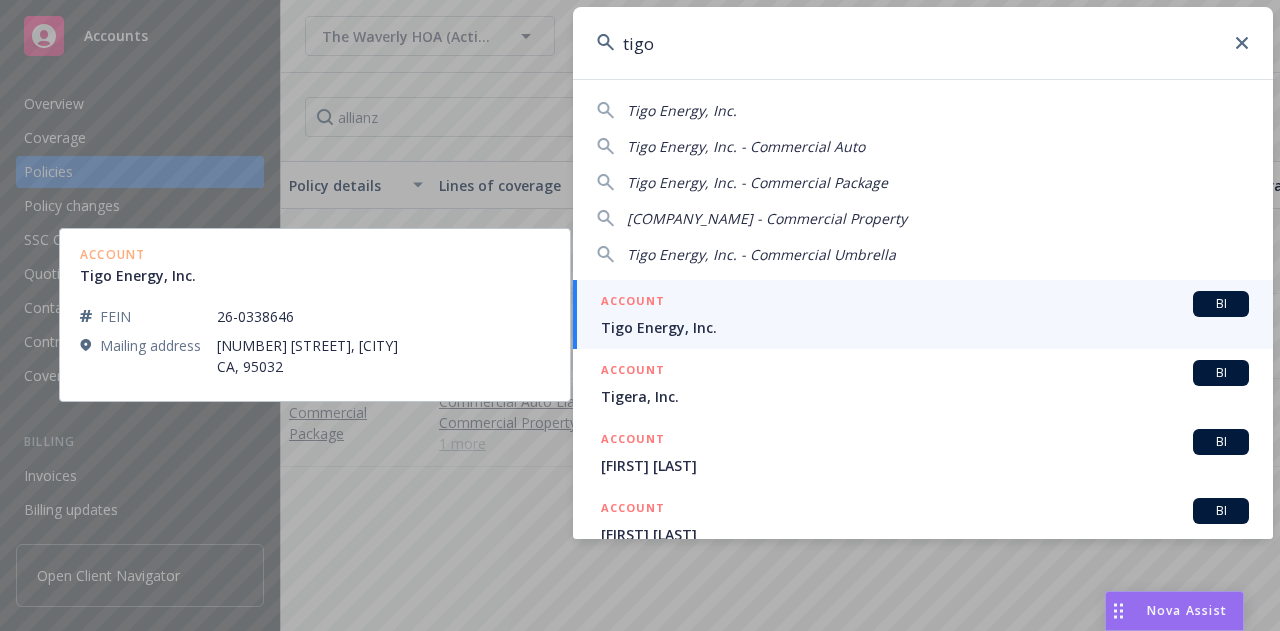 click on "Tigo Energy, Inc." at bounding box center [925, 327] 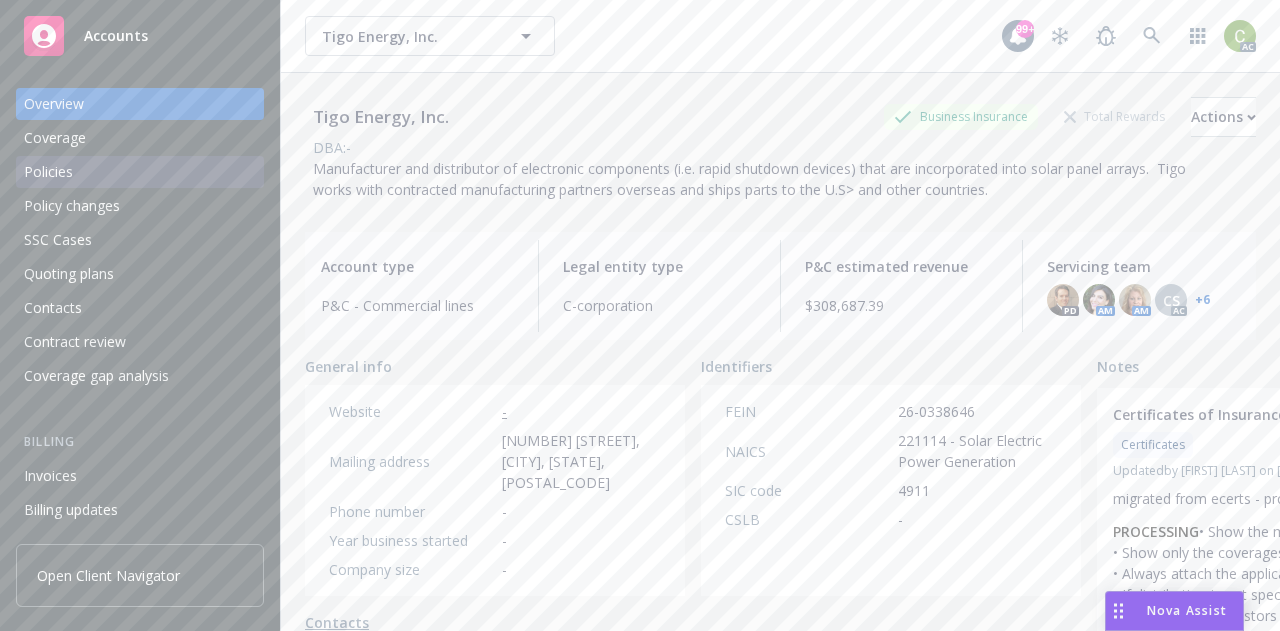 click on "Policies" at bounding box center [48, 172] 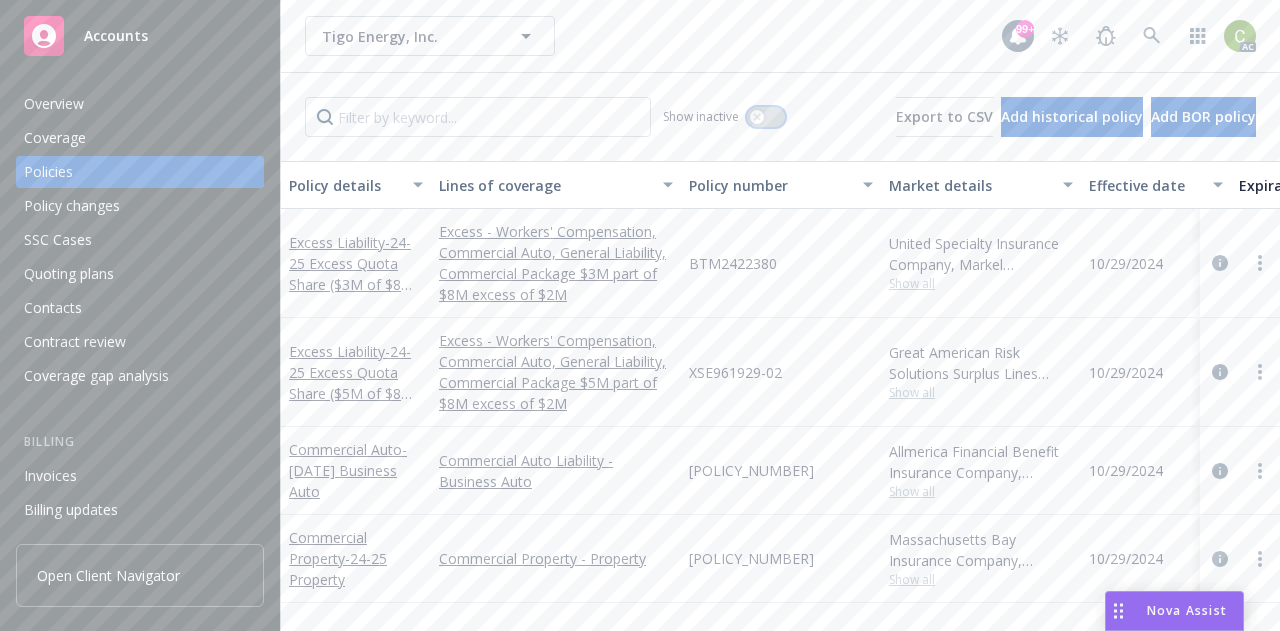click 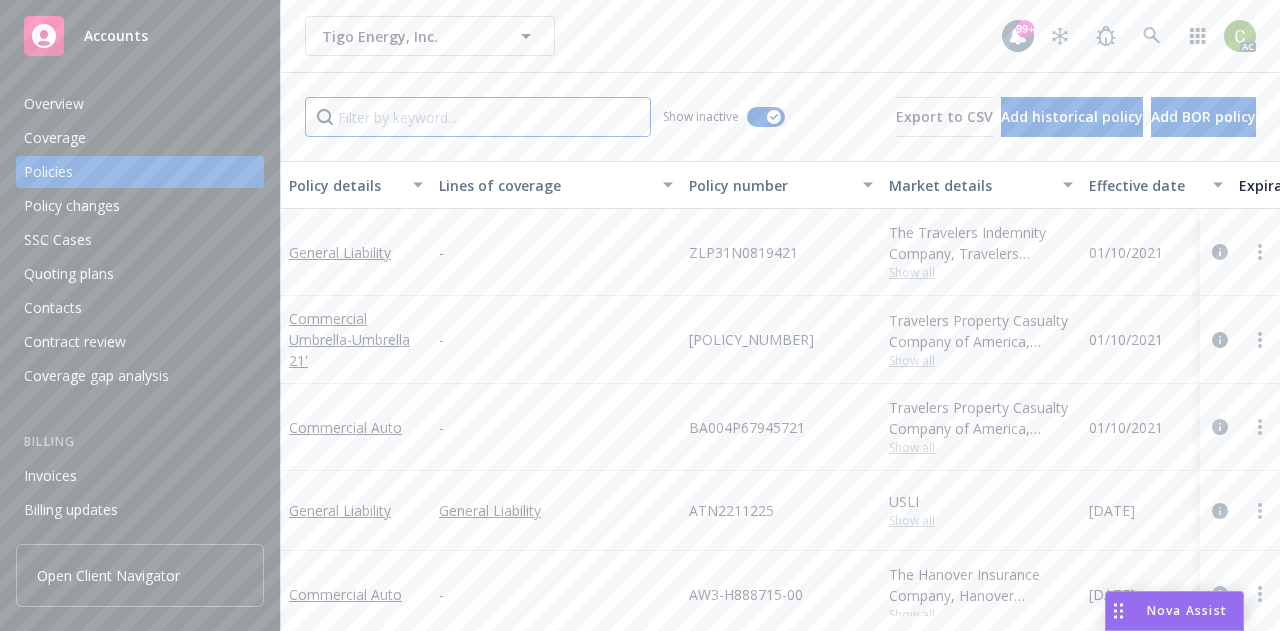 click at bounding box center [478, 117] 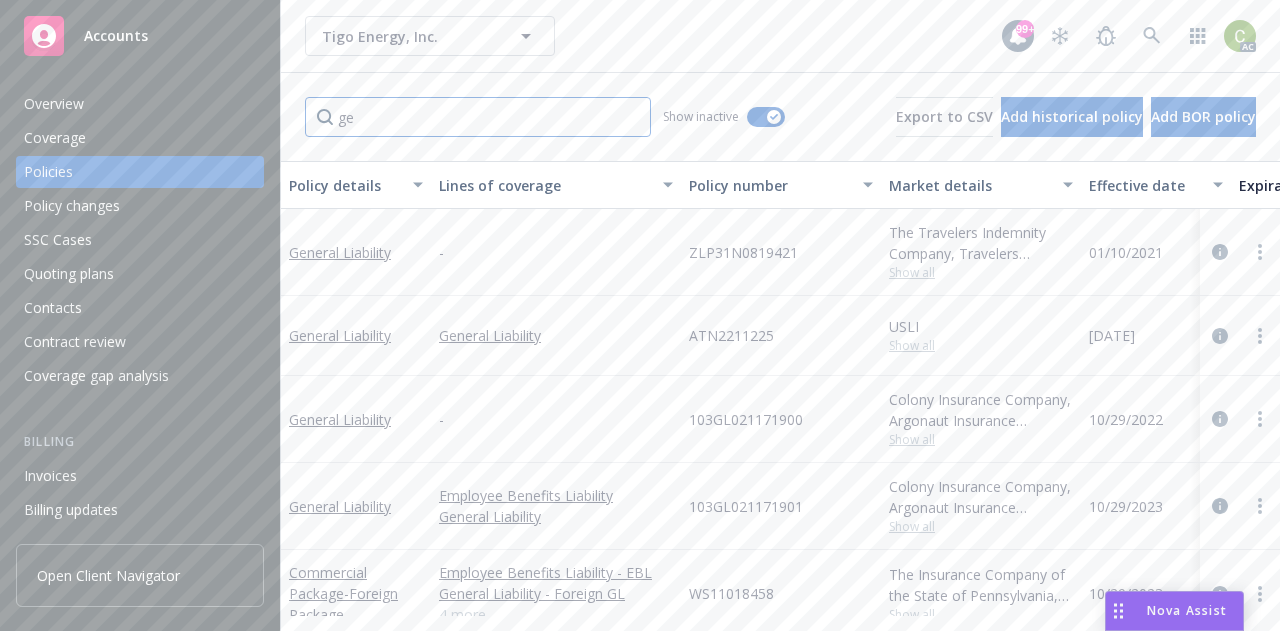 type on "g" 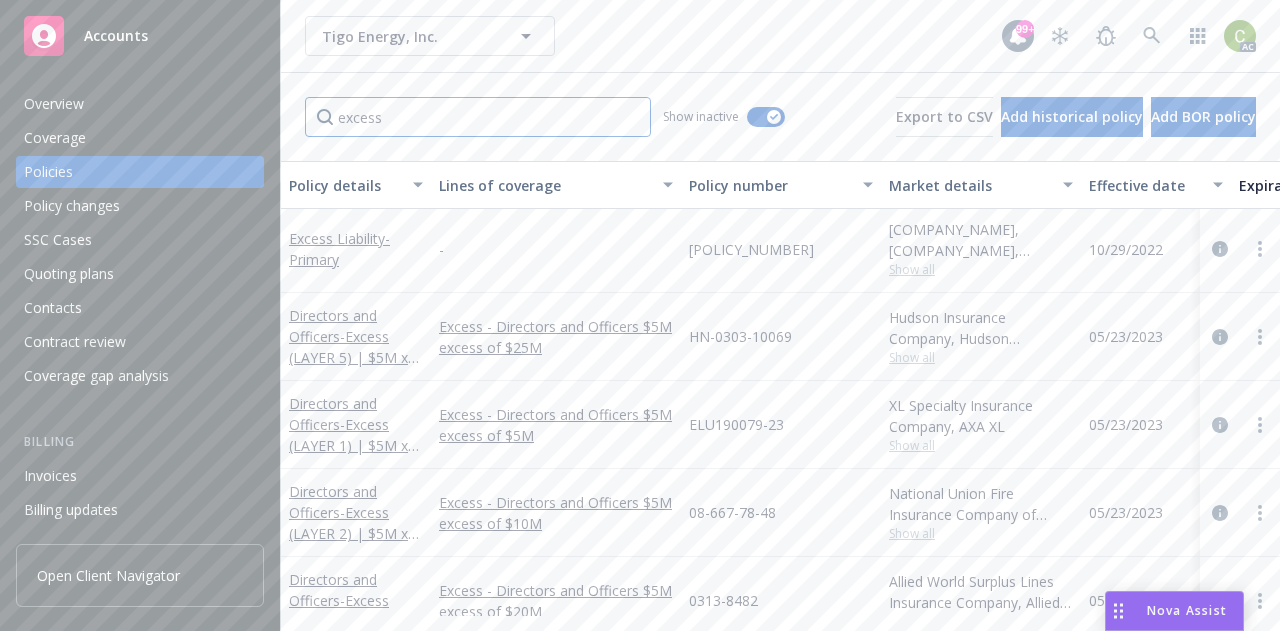 scroll, scrollTop: 0, scrollLeft: 0, axis: both 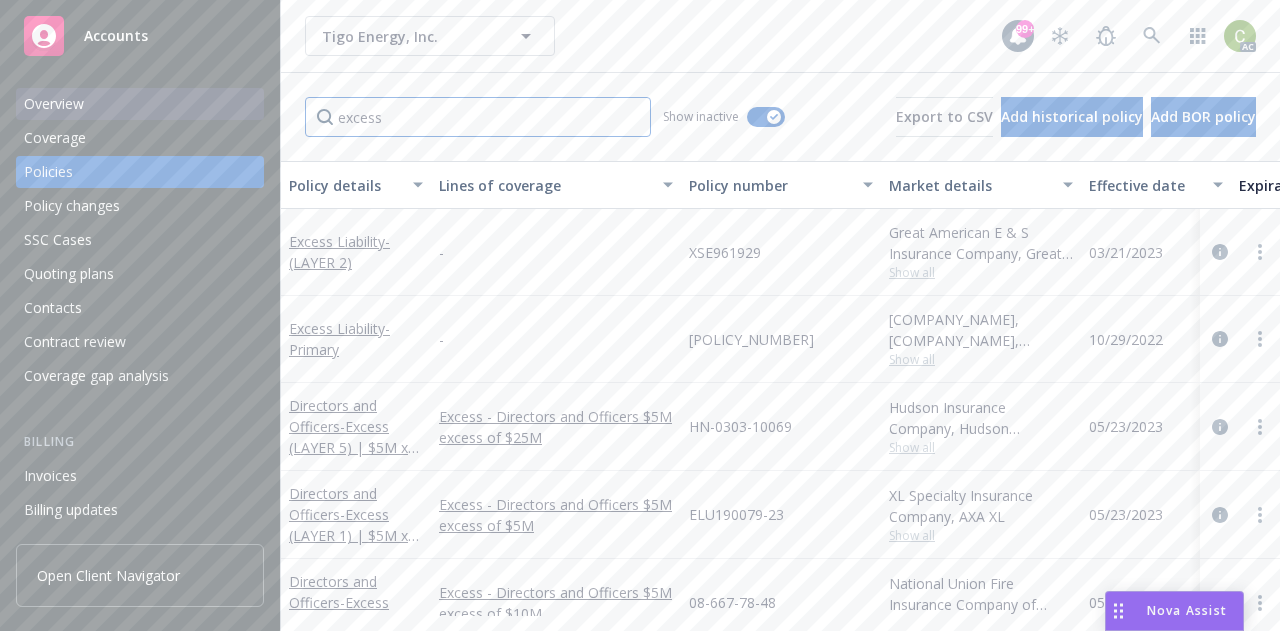 drag, startPoint x: 501, startPoint y: 131, endPoint x: 196, endPoint y: 110, distance: 305.7221 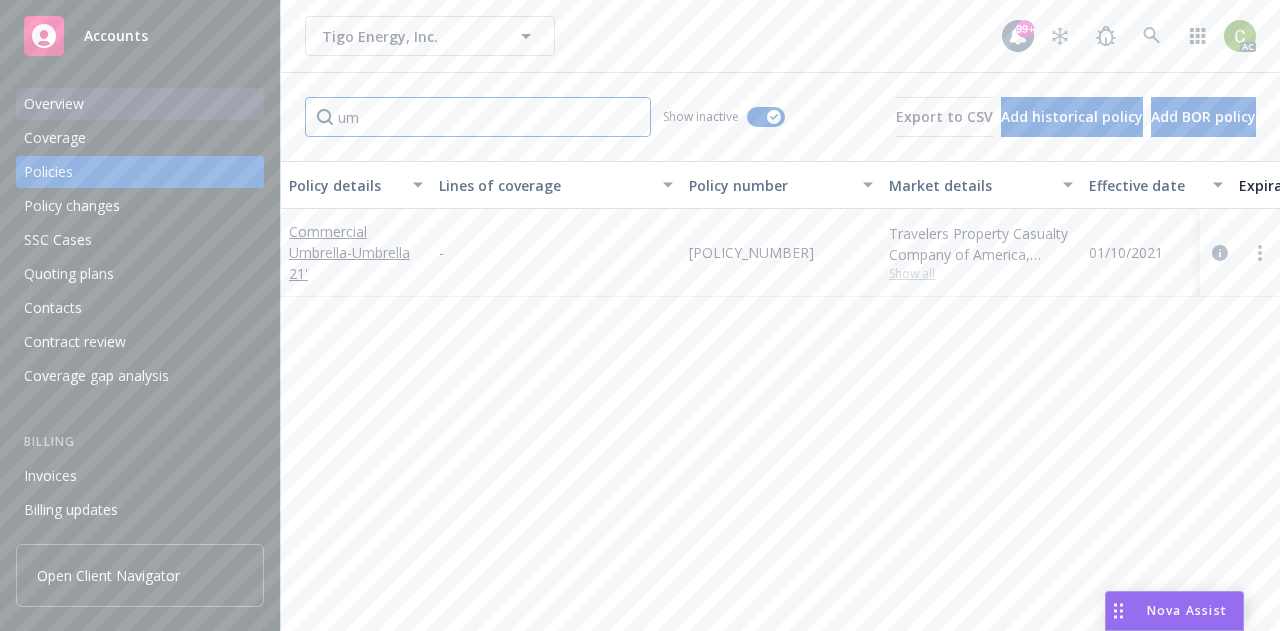 type on "u" 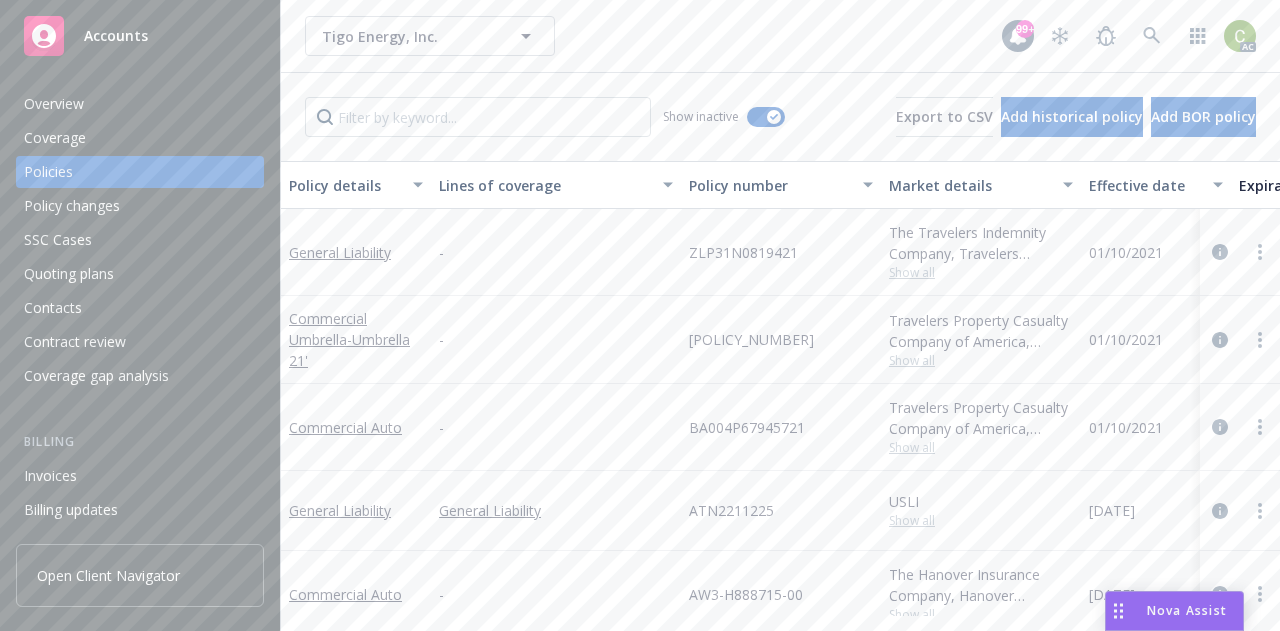 click on "Effective date" at bounding box center [1145, 185] 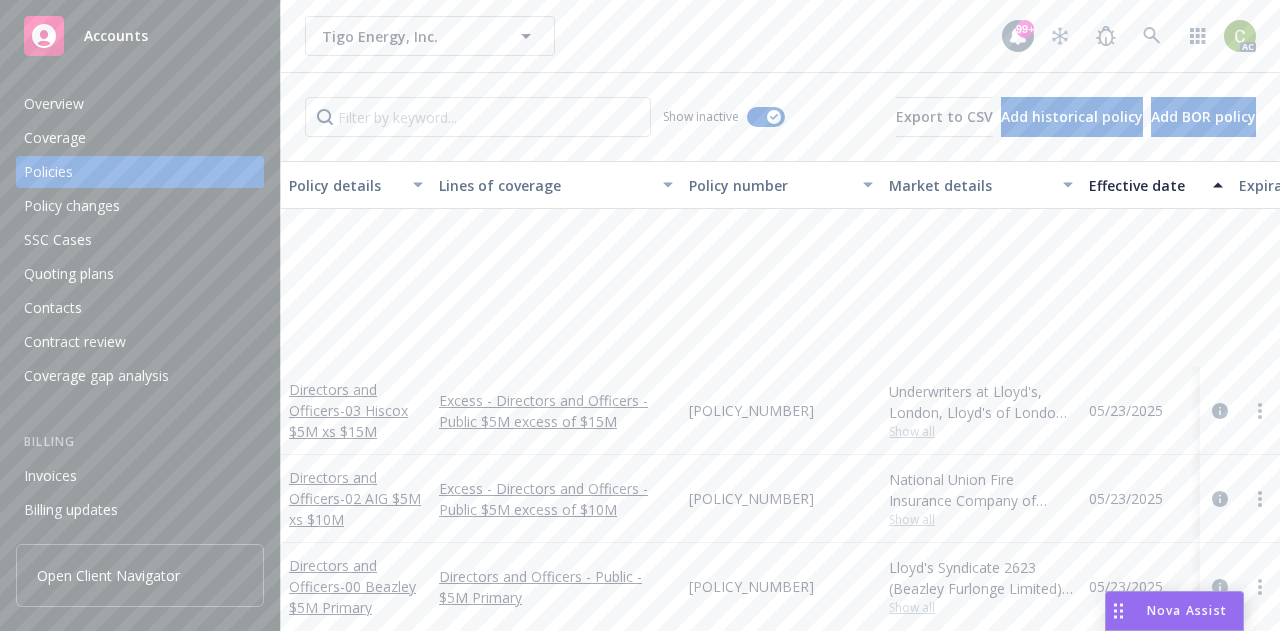scroll, scrollTop: 5288, scrollLeft: 0, axis: vertical 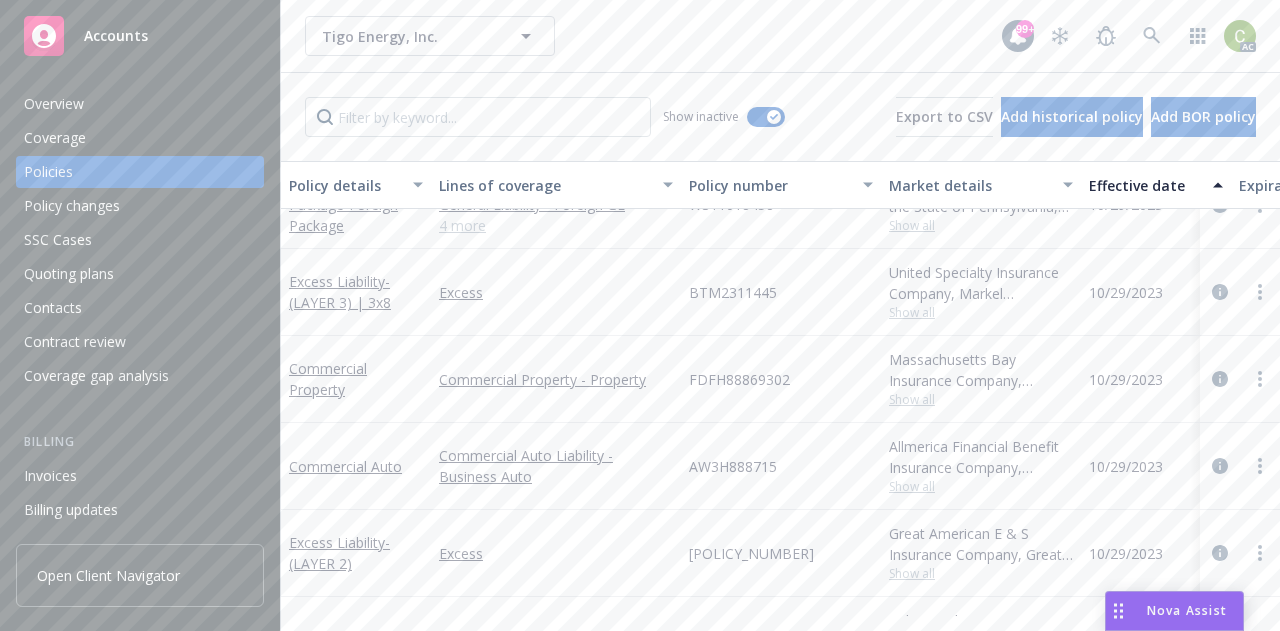 click on "Excess Liability  -  (LAYER 3) | 3x8" at bounding box center (356, 292) 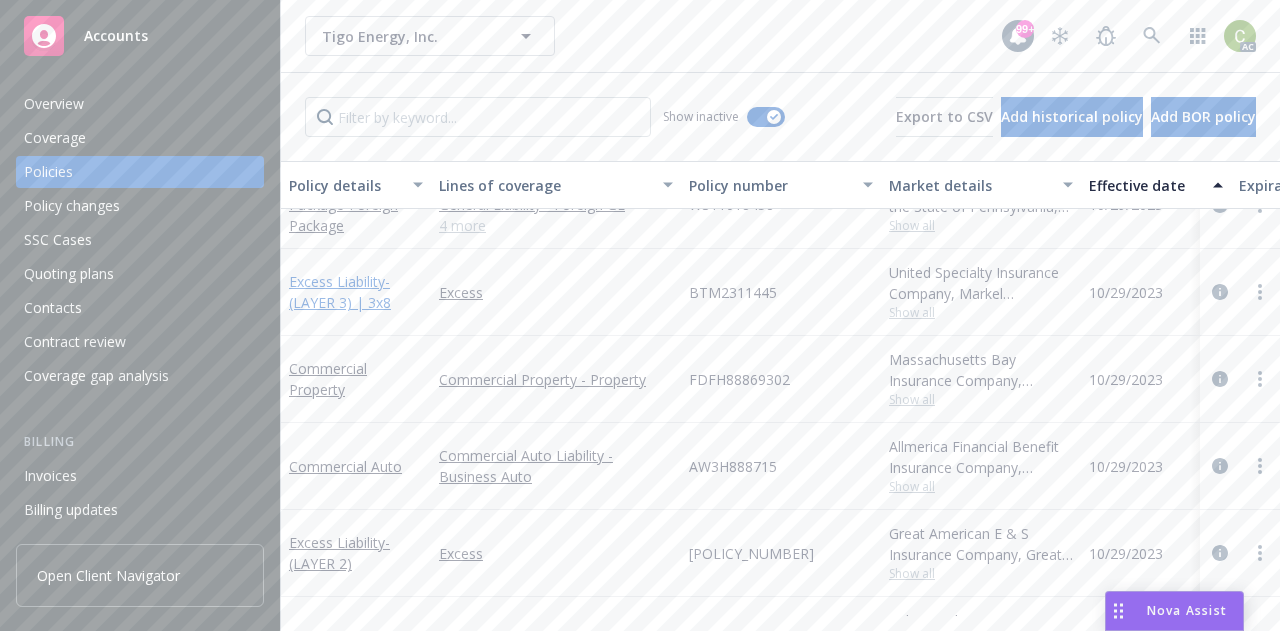 click on "Excess Liability  -  (LAYER 3) | 3x8" at bounding box center [340, 292] 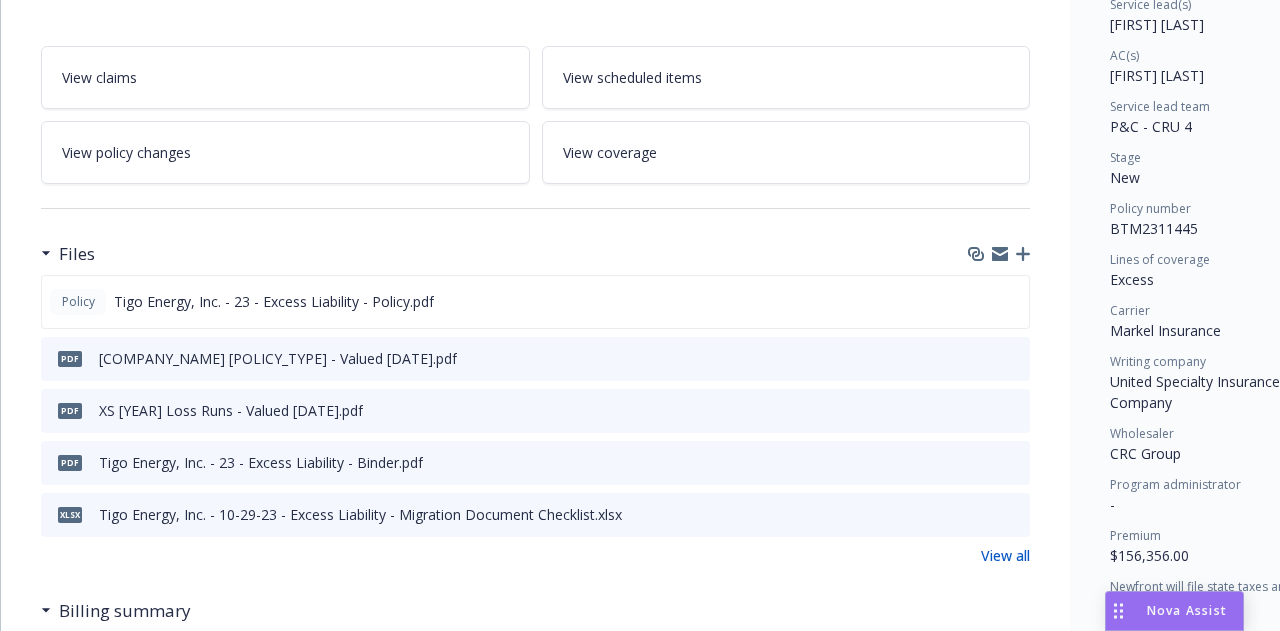 scroll, scrollTop: 0, scrollLeft: 0, axis: both 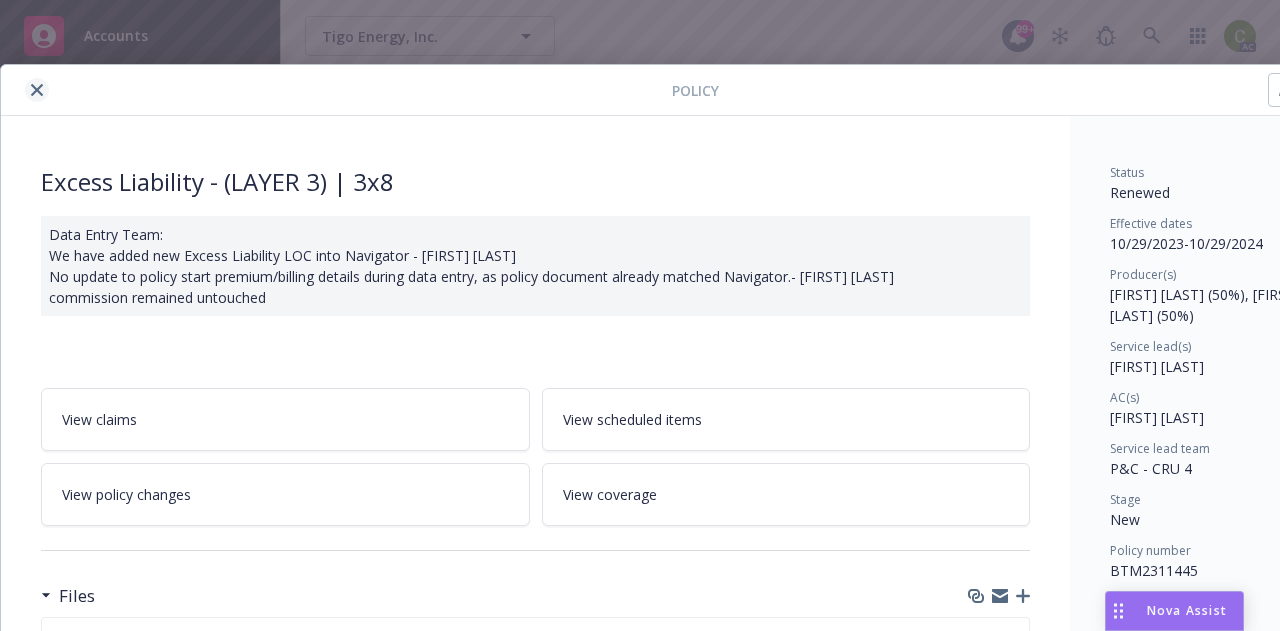 click at bounding box center [37, 90] 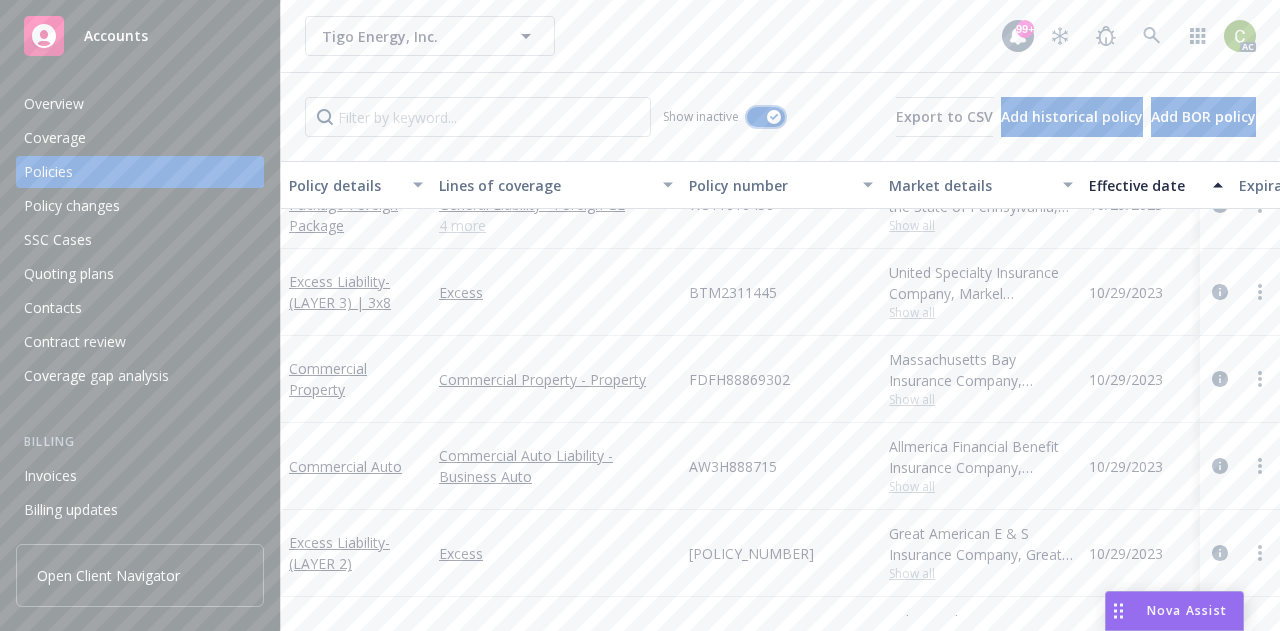 click at bounding box center [766, 117] 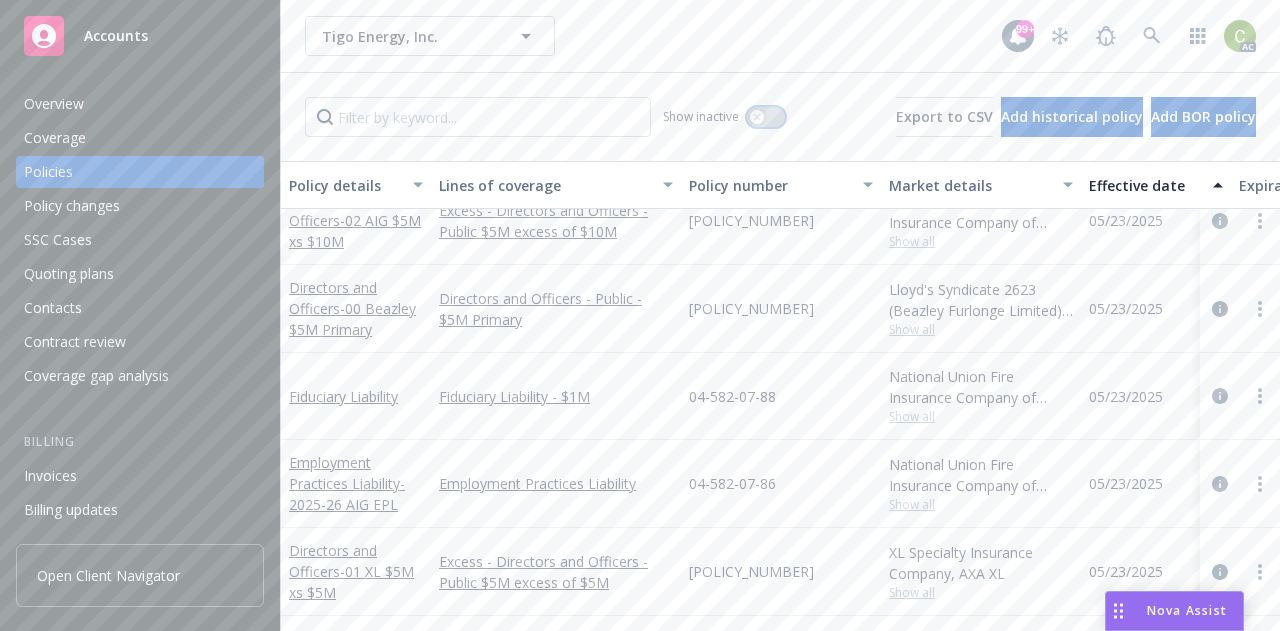 scroll, scrollTop: 1464, scrollLeft: 0, axis: vertical 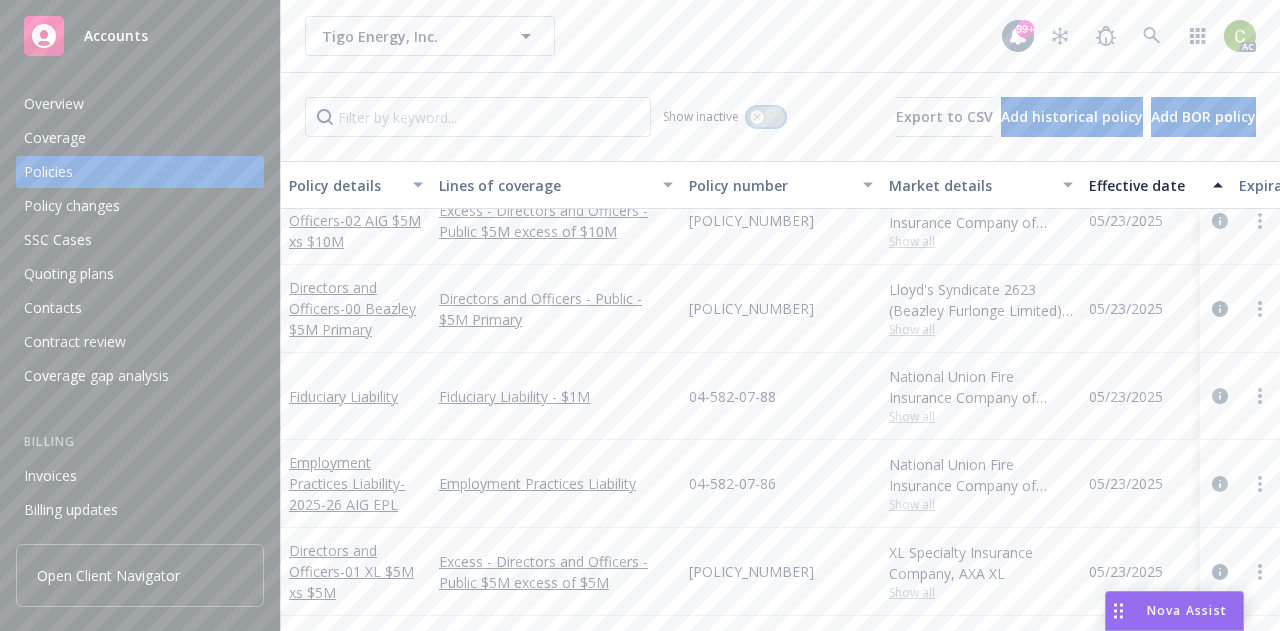 click 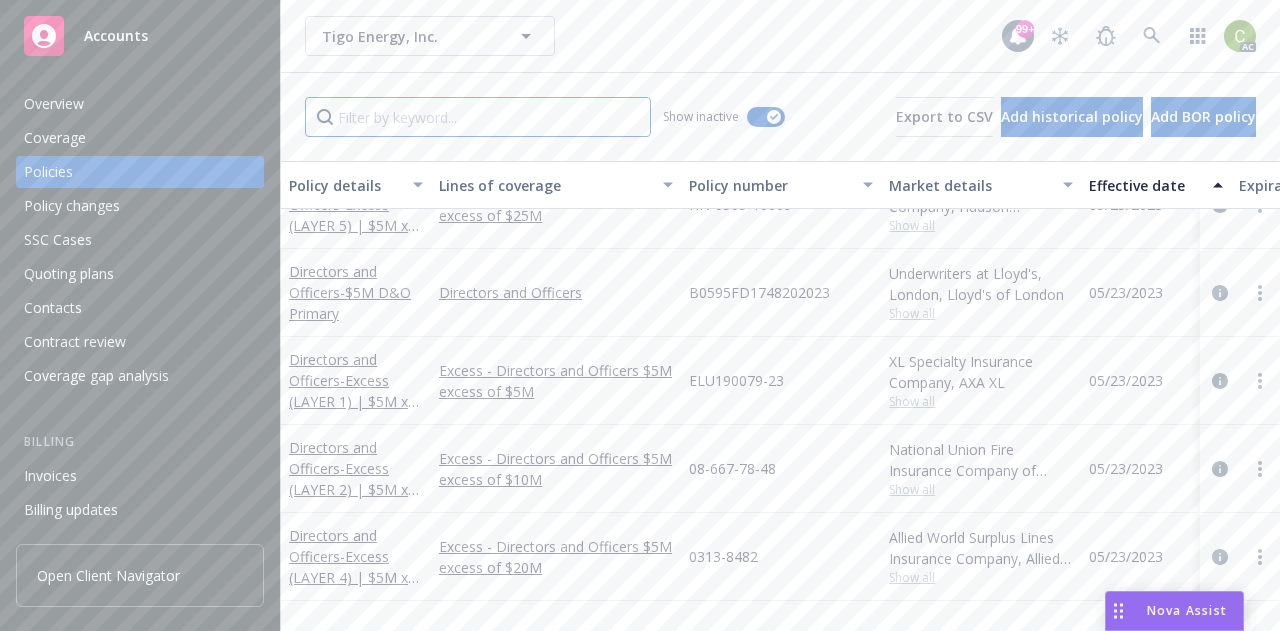 click at bounding box center [478, 117] 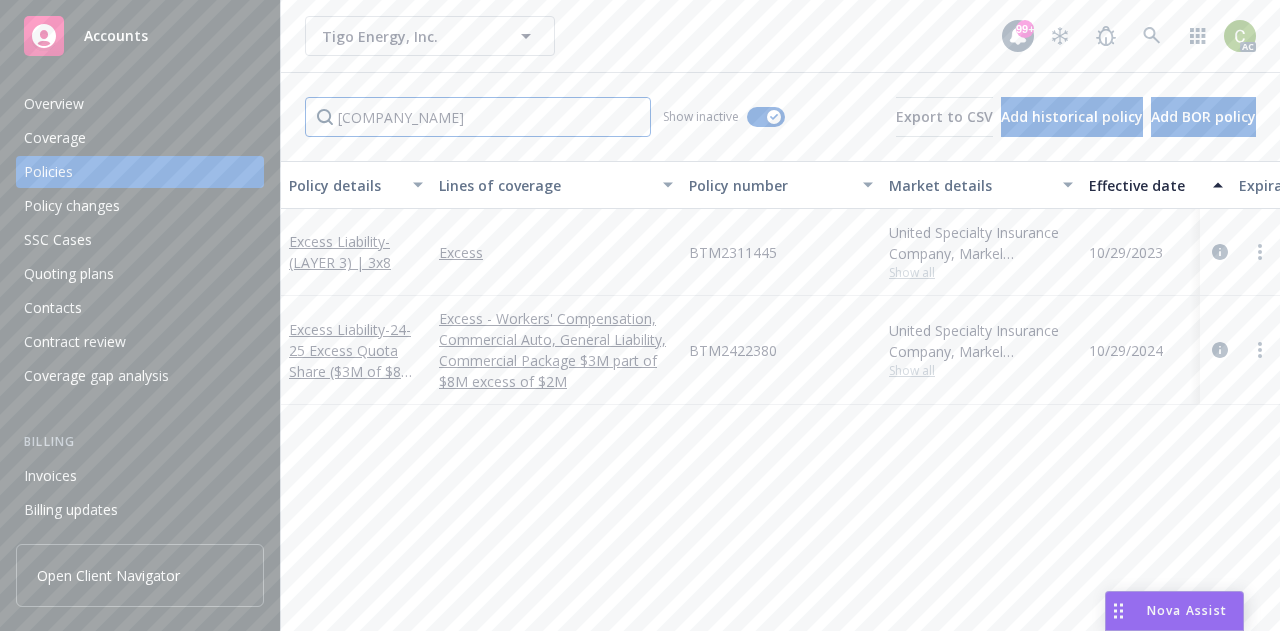 scroll, scrollTop: 0, scrollLeft: 0, axis: both 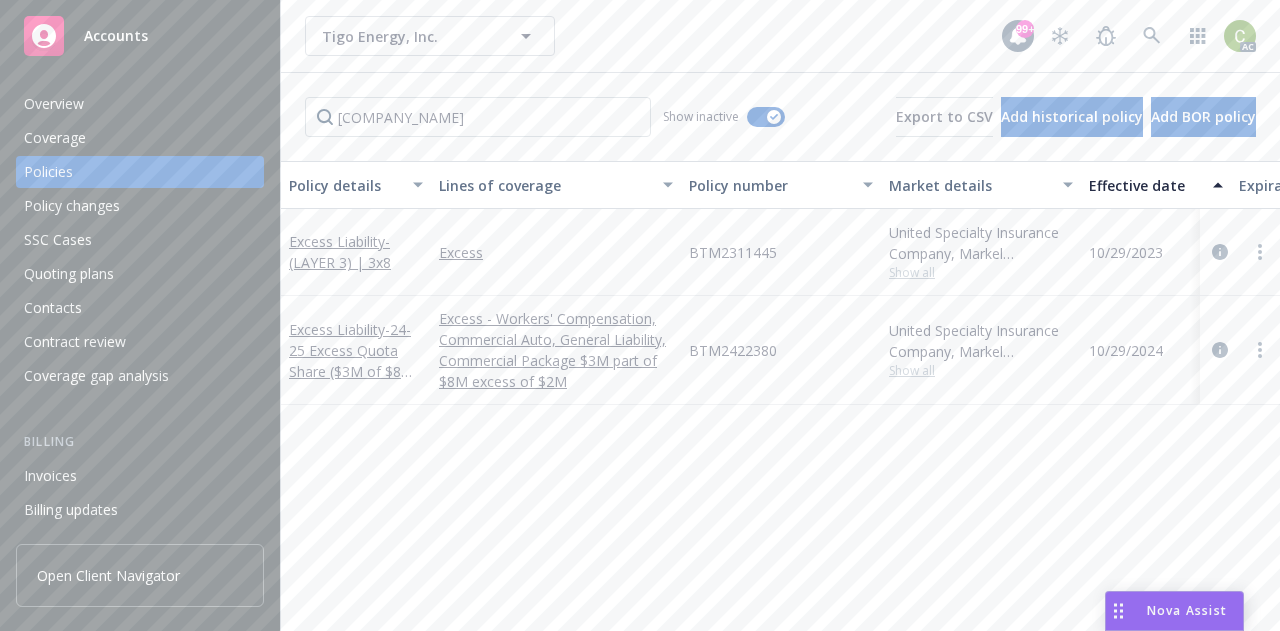 click on "Policy details Lines of coverage Policy number Market details Effective date Expiration date Premium Billing method Stage Status Service team leaders Excess Liability  -  (LAYER 3) | 3x8 Excess BTM2311445 United Specialty Insurance Company, Markel Insurance, CRC Group Show all [DATE] [DATE] $[PRICE] Agency - Pay in full New Renewed [FIRST] [LAST] AC [FIRST] [LAST] AM 2 more Excess Liability  -  24-25 Excess Quota Share ($3M of $8M) xs $2M Excess - Workers' Compensation, Commercial Auto, General Liability, Commercial Package $3M part of $8M excess of $2M BTM2422380 United Specialty Insurance Company, Markel Insurance, CRC Group Show all [DATE] [DATE] $[PRICE] Agency - Pay in full Renewal Active [FIRST] [LAST] AC [FIRST] [LAST] AM 2 more" at bounding box center [780, 388] 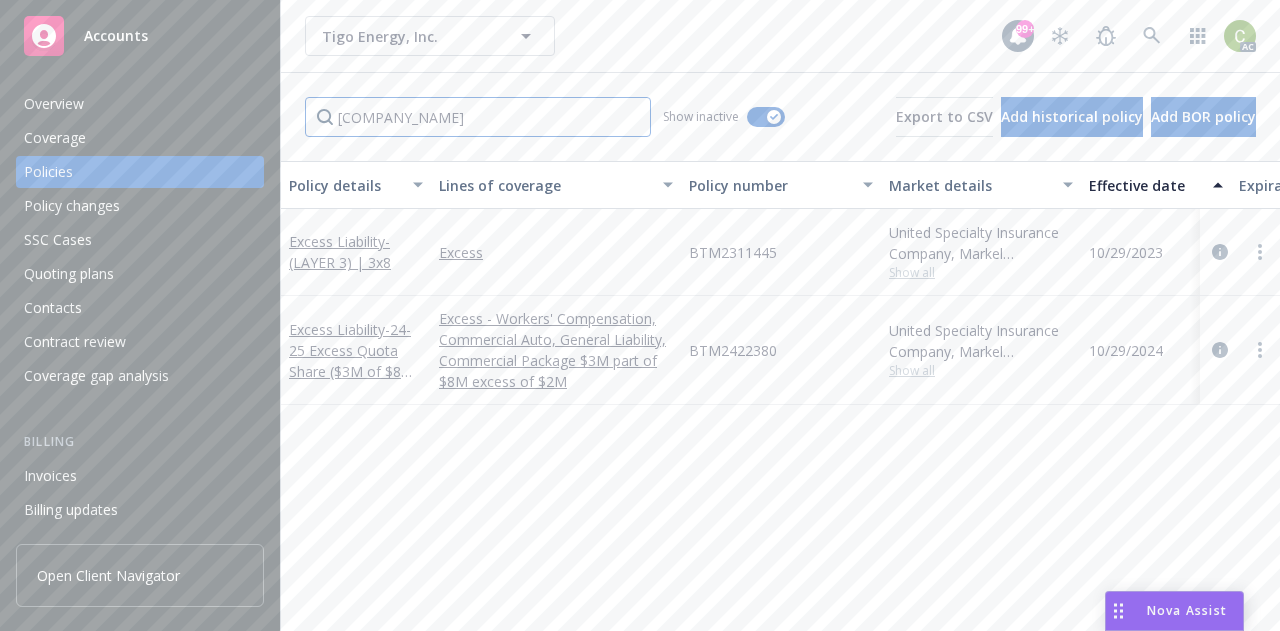 click on "[COMPANY_NAME]" at bounding box center [478, 117] 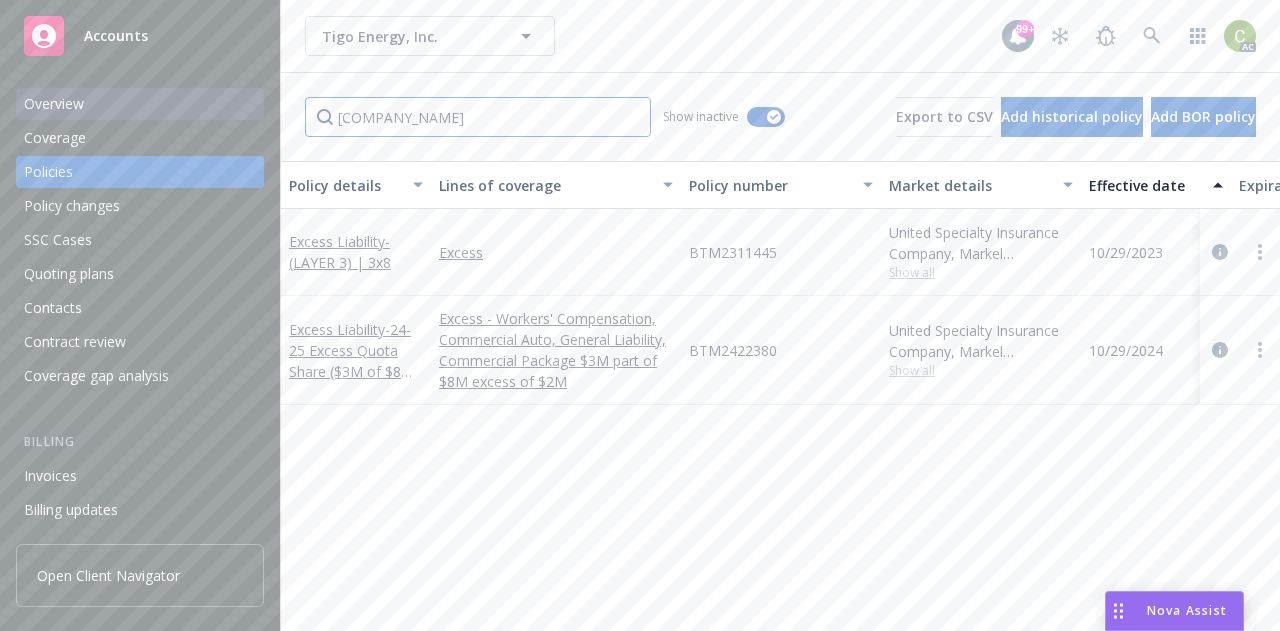 drag, startPoint x: 428, startPoint y: 126, endPoint x: 195, endPoint y: 119, distance: 233.10513 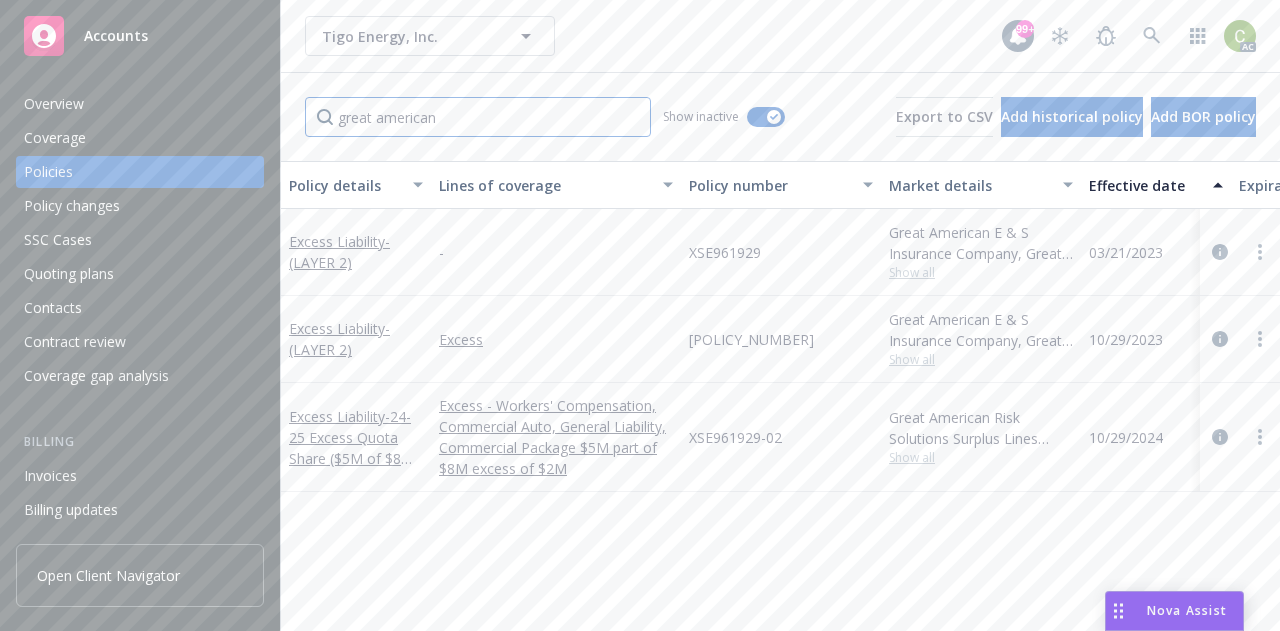 type on "great american" 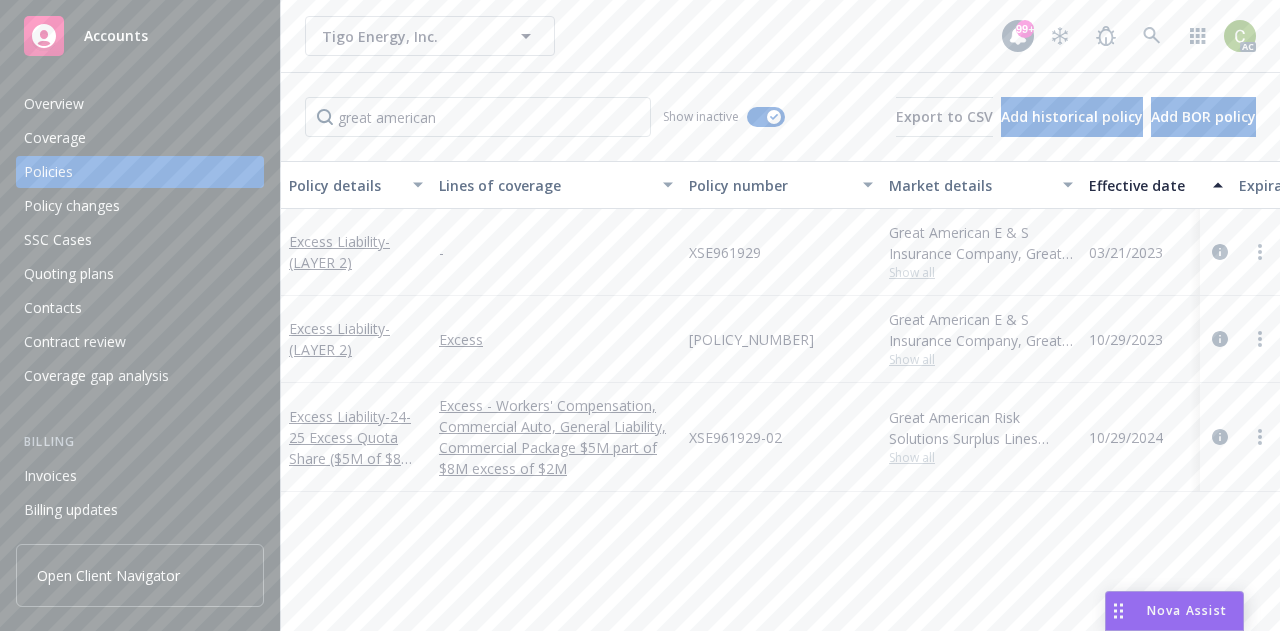 click on "Policy details Lines of coverage Policy number Market details Effective date Expiration date Premium Billing method Stage Status Service team leaders Excess Liability  -  (LAYER 2) - XSE961929 Great American E & S Insurance Company, Great American Insurance Group, CRC Group Show all [DATE] [DATE] $[PRICE] Agency - Pay in full New Renewed [FIRST] [LAST] AM [FIRST] [LAST] PD 1 more Excess Liability  -  (LAYER 2) Excess XSE96192901 Great American E & S Insurance Company, Great American Insurance Group, CRC Group Show all [DATE] [DATE] $[PRICE] Agency - Pay in full New Renewed [FIRST] [LAST] AC [FIRST] [LAST] AM 2 more Excess Liability  -  24-25 Excess Quota Share ($5M of $8M) xs $2M Excess - Workers' Compensation, Commercial Auto, General Liability, Commercial Package $5M part of $8M excess of $2M XSE961929-02 Great American Risk Solutions Surplus Lines Insurance Company, Great American Insurance Group, CRC Group Show all [DATE] [DATE] $[PRICE] Agency - Pay in full Renewal AC" at bounding box center (780, 388) 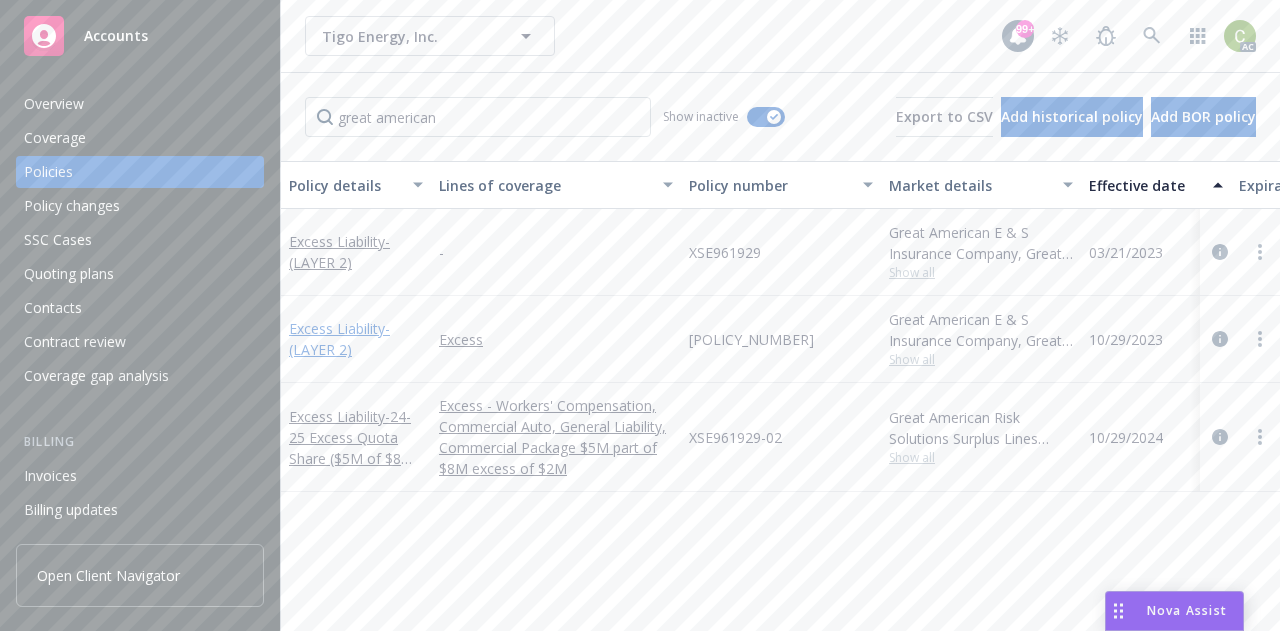 click on "Excess Liability  -  (LAYER 2)" at bounding box center (339, 339) 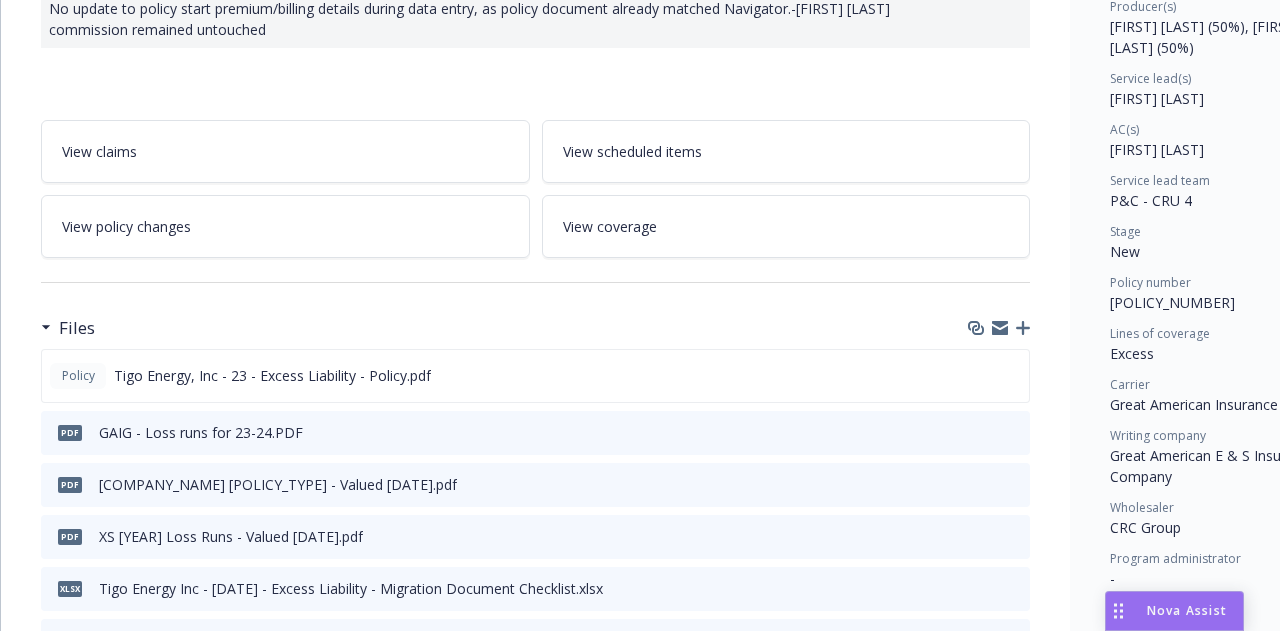 scroll, scrollTop: 310, scrollLeft: 0, axis: vertical 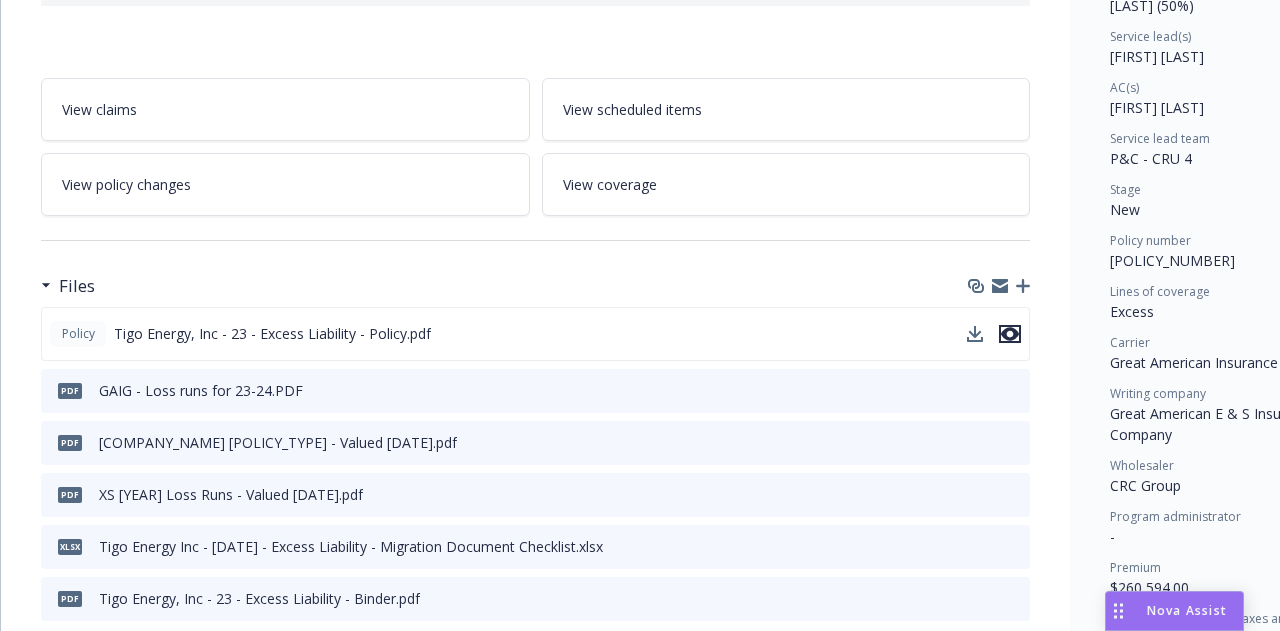 click 